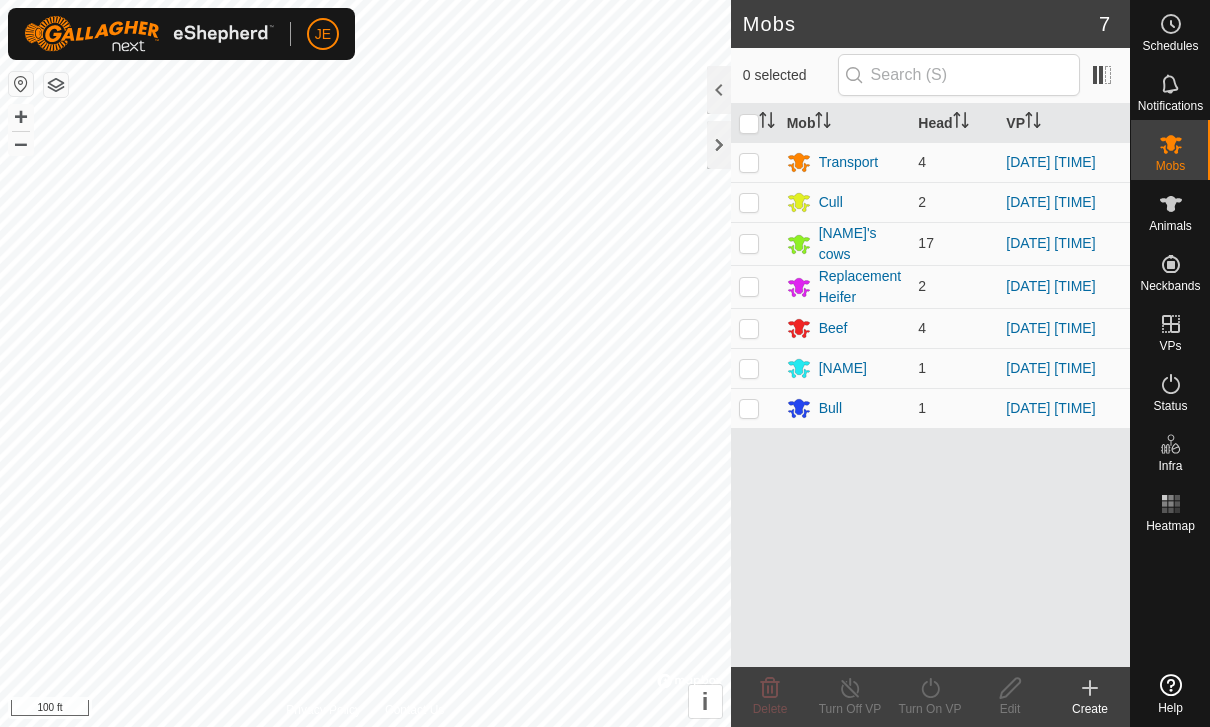 scroll, scrollTop: 0, scrollLeft: 0, axis: both 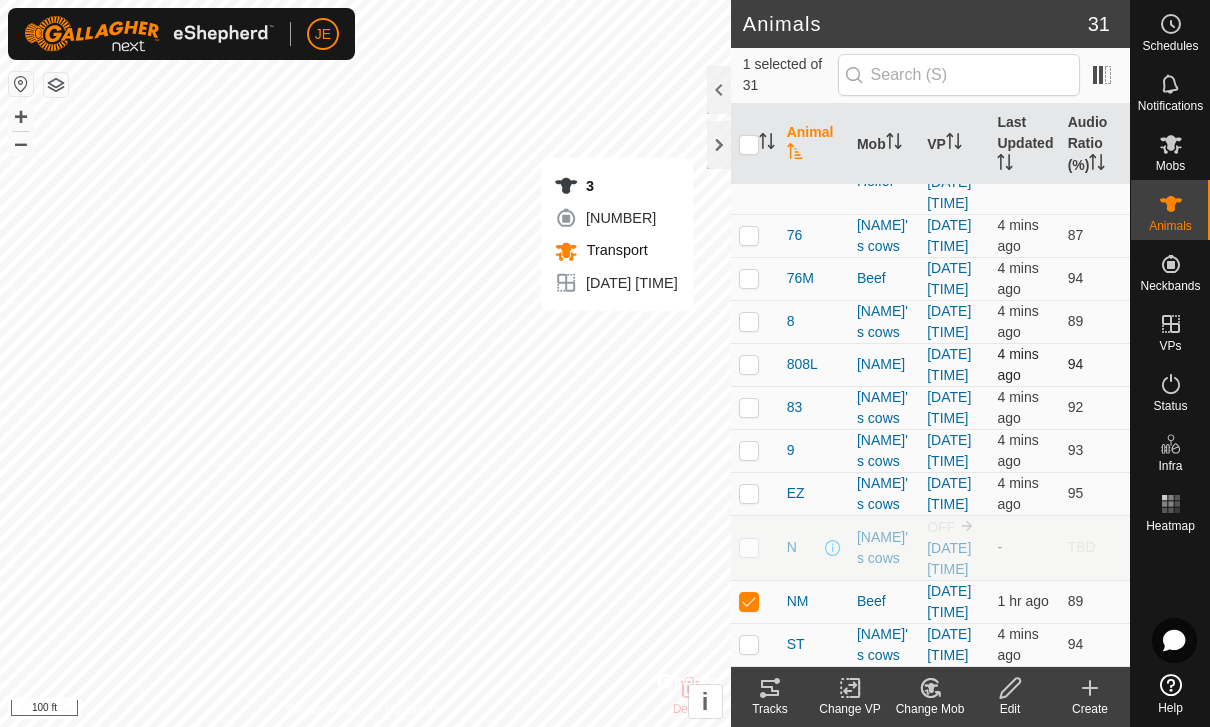 checkbox on "true" 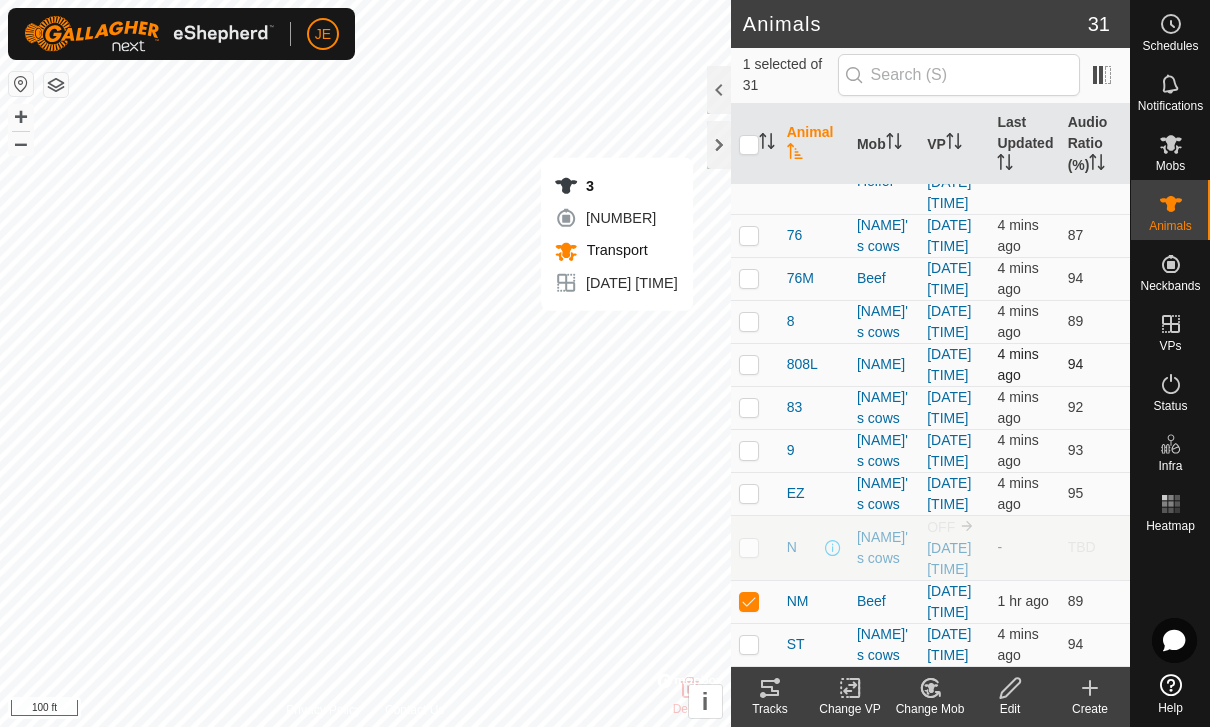 checkbox on "false" 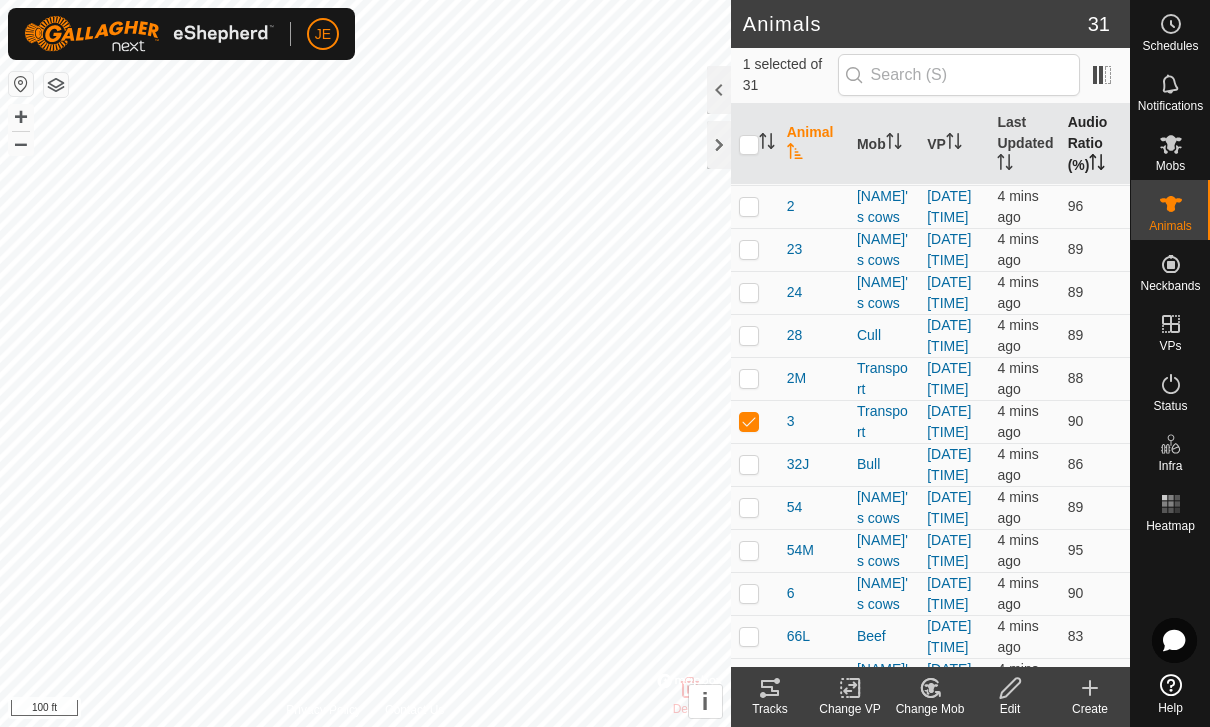 scroll, scrollTop: 233, scrollLeft: 0, axis: vertical 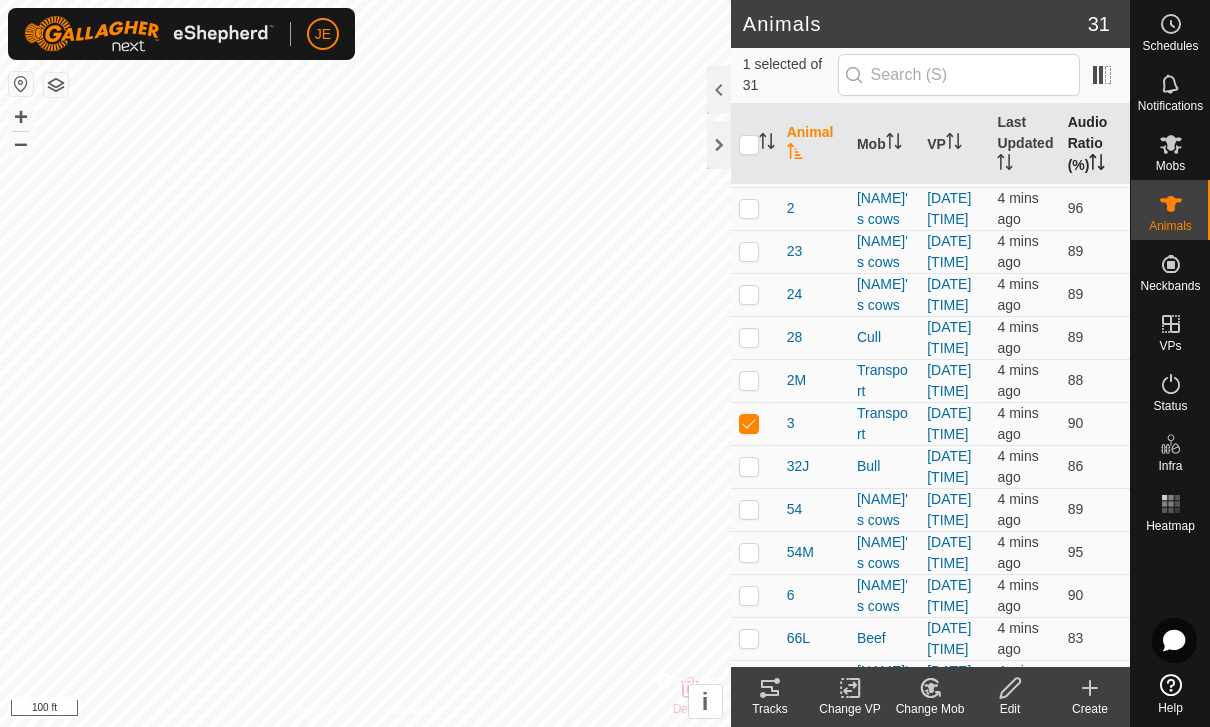 checkbox on "false" 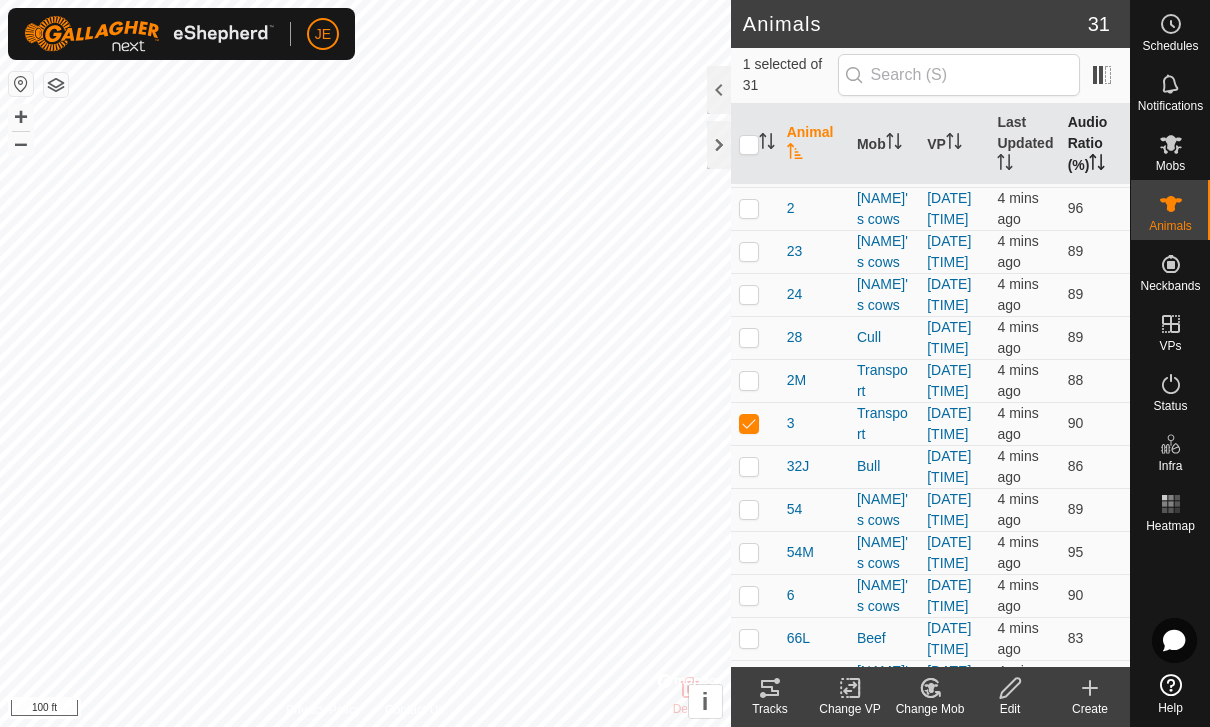 checkbox on "true" 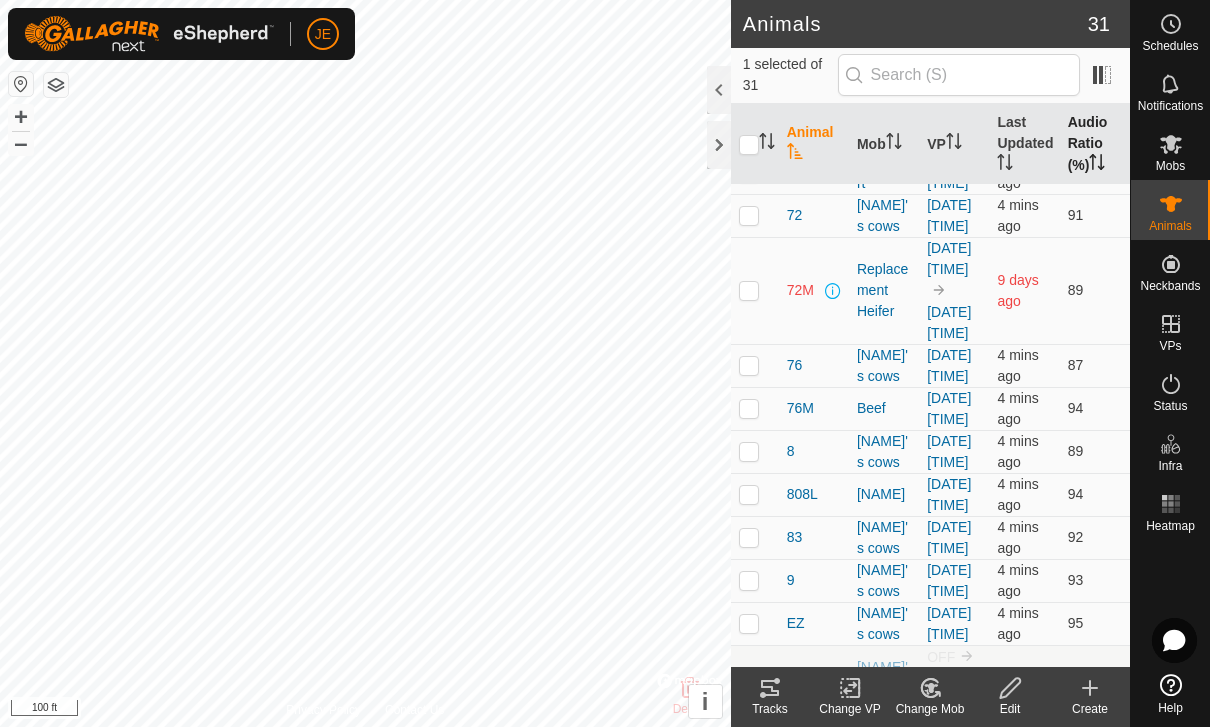 scroll, scrollTop: 829, scrollLeft: 0, axis: vertical 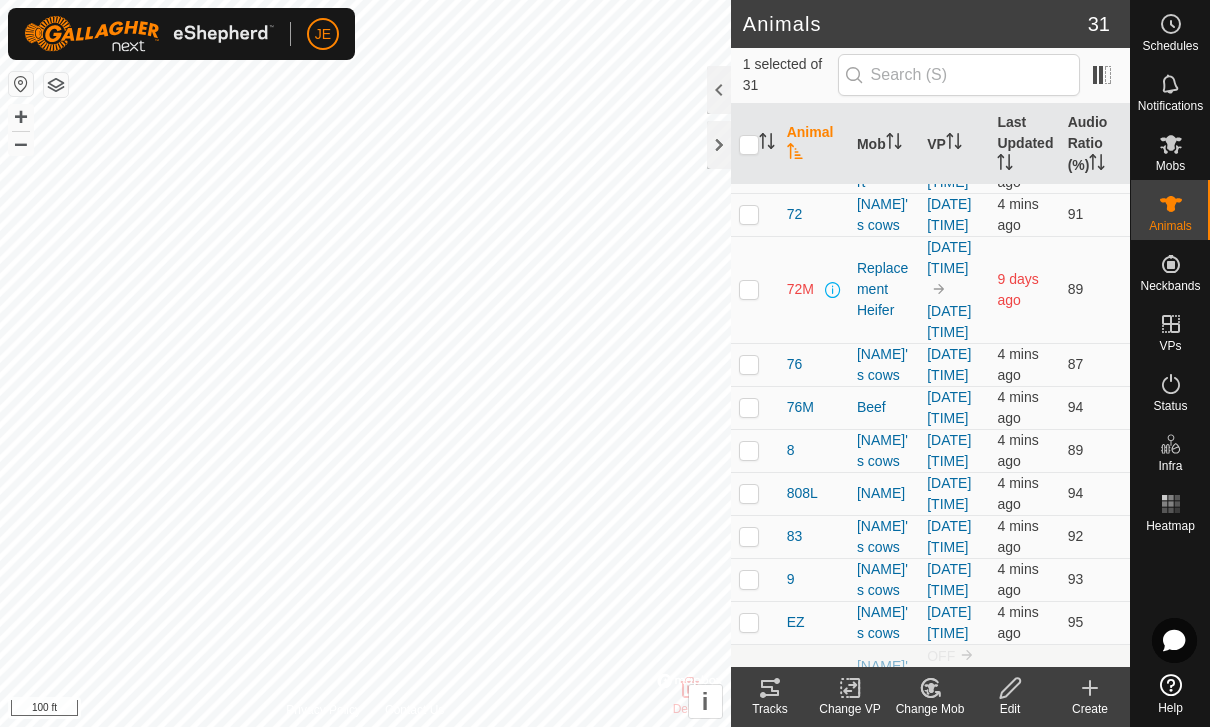 click 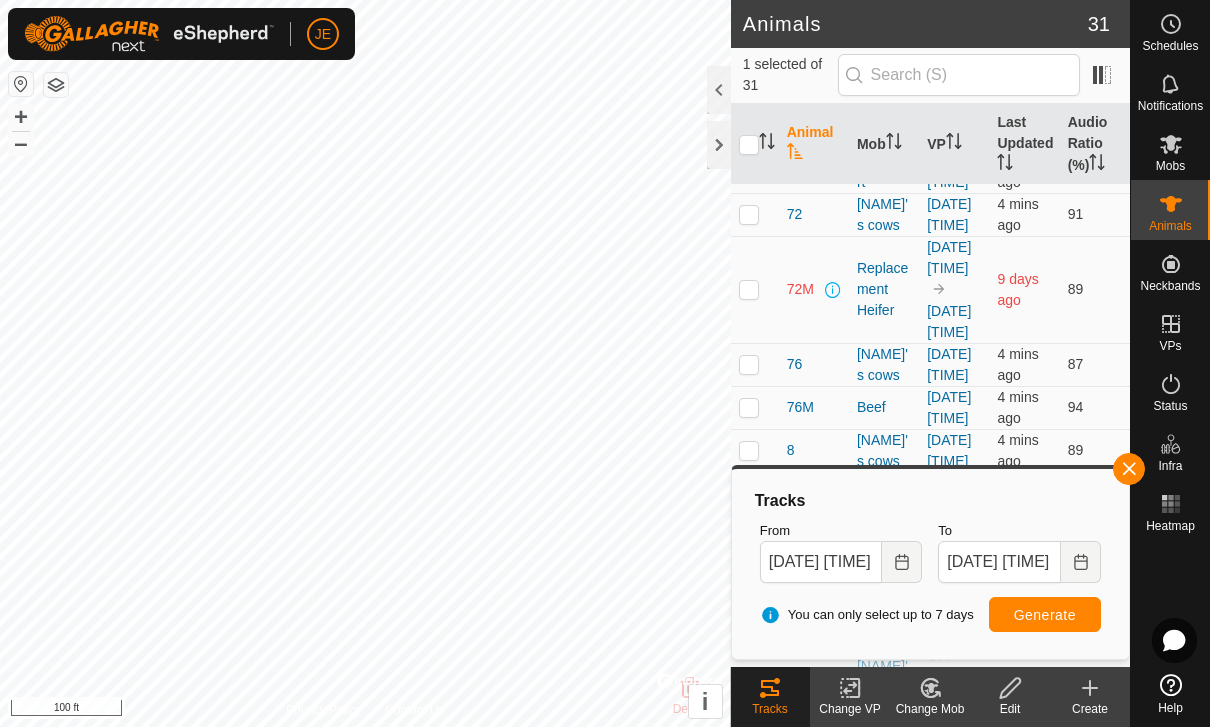 checkbox on "true" 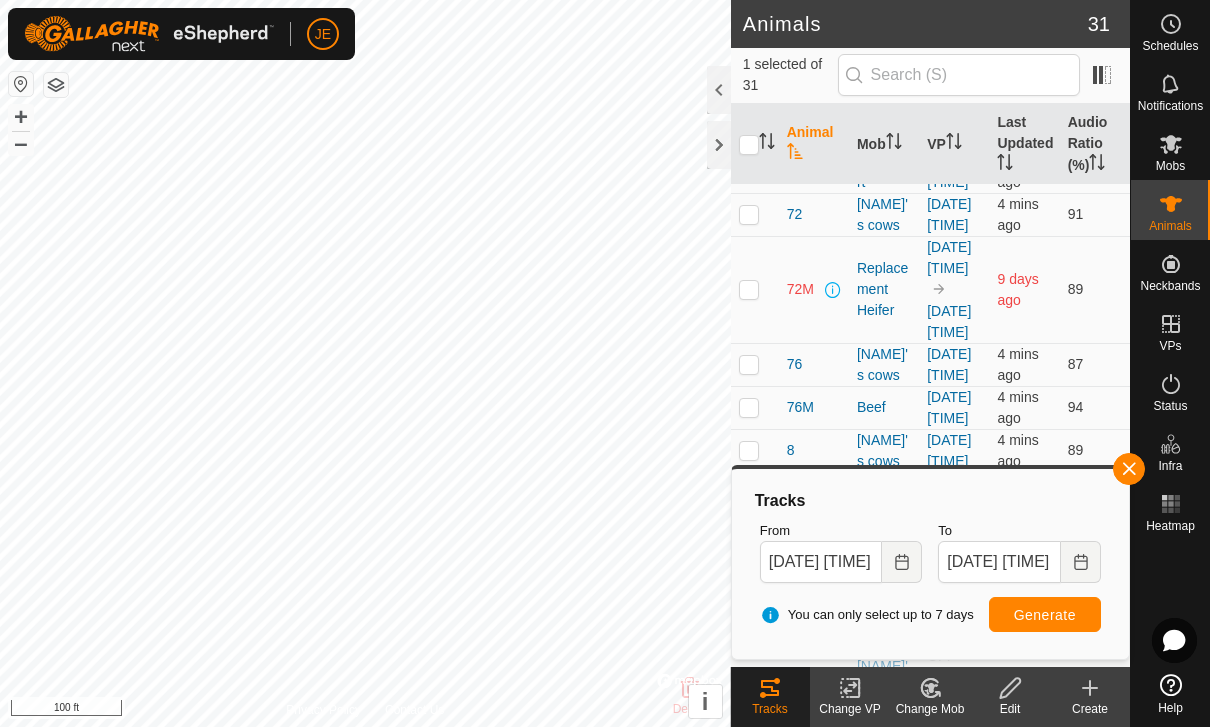 checkbox on "false" 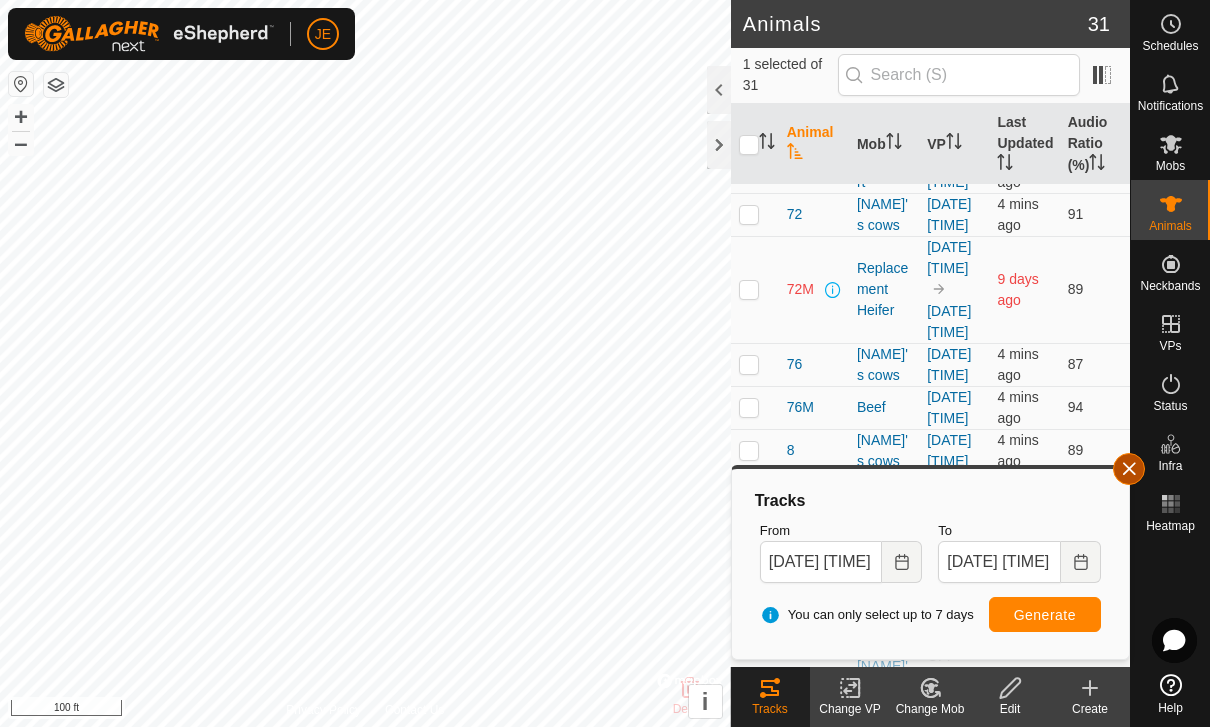 click at bounding box center (1129, 469) 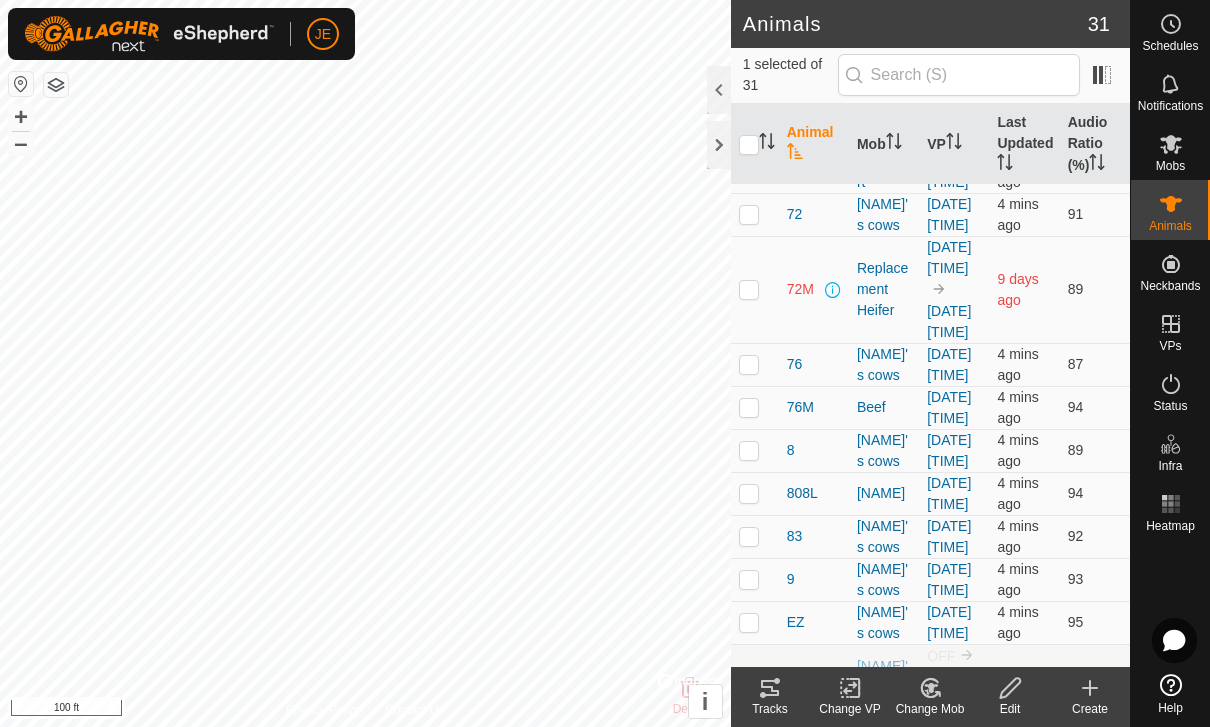 click 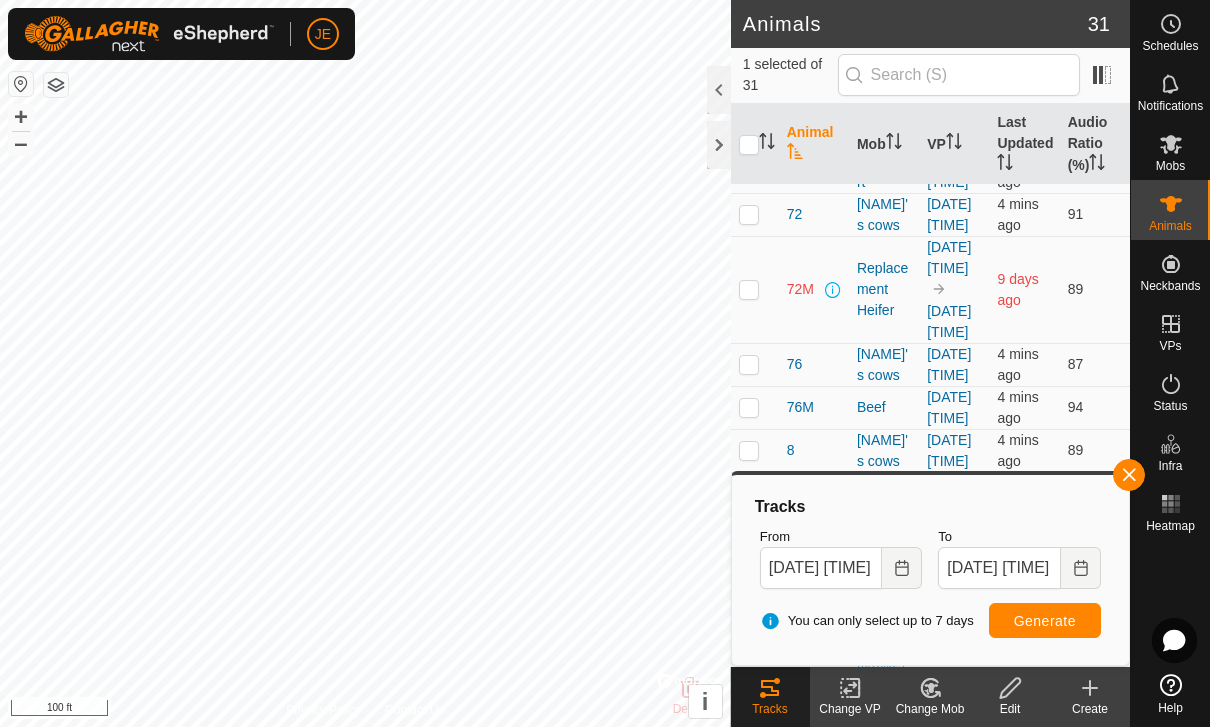 checkbox on "false" 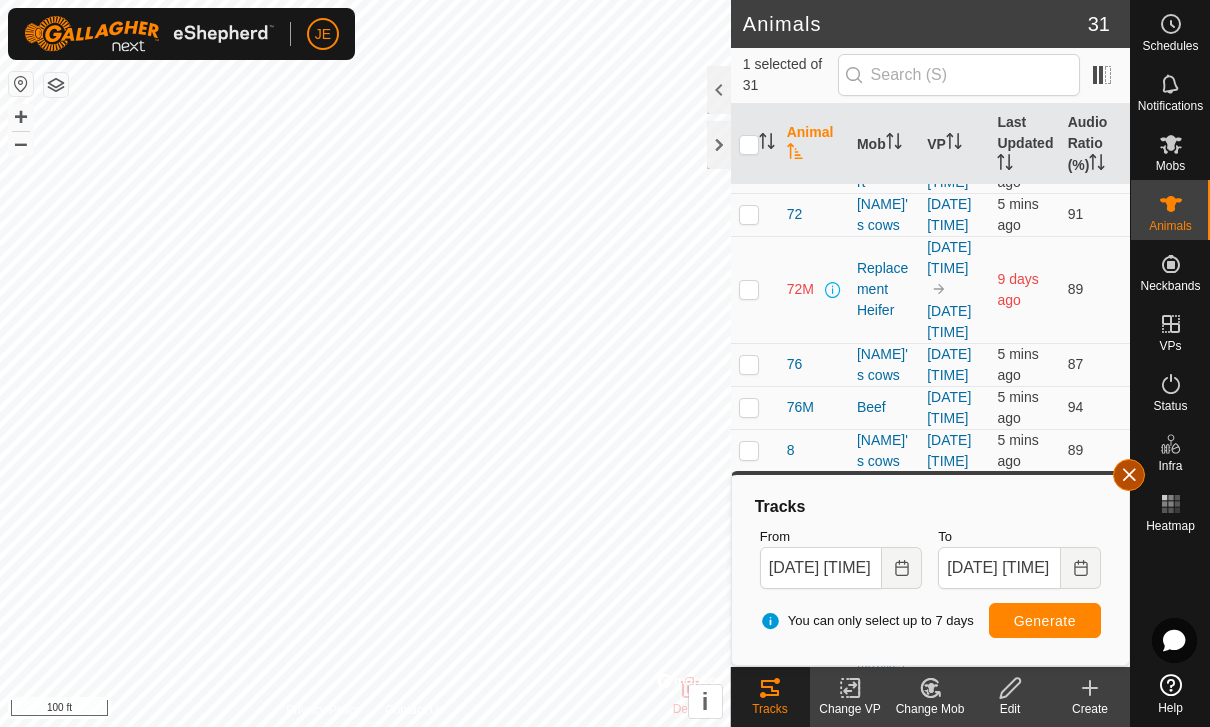 click at bounding box center (1129, 475) 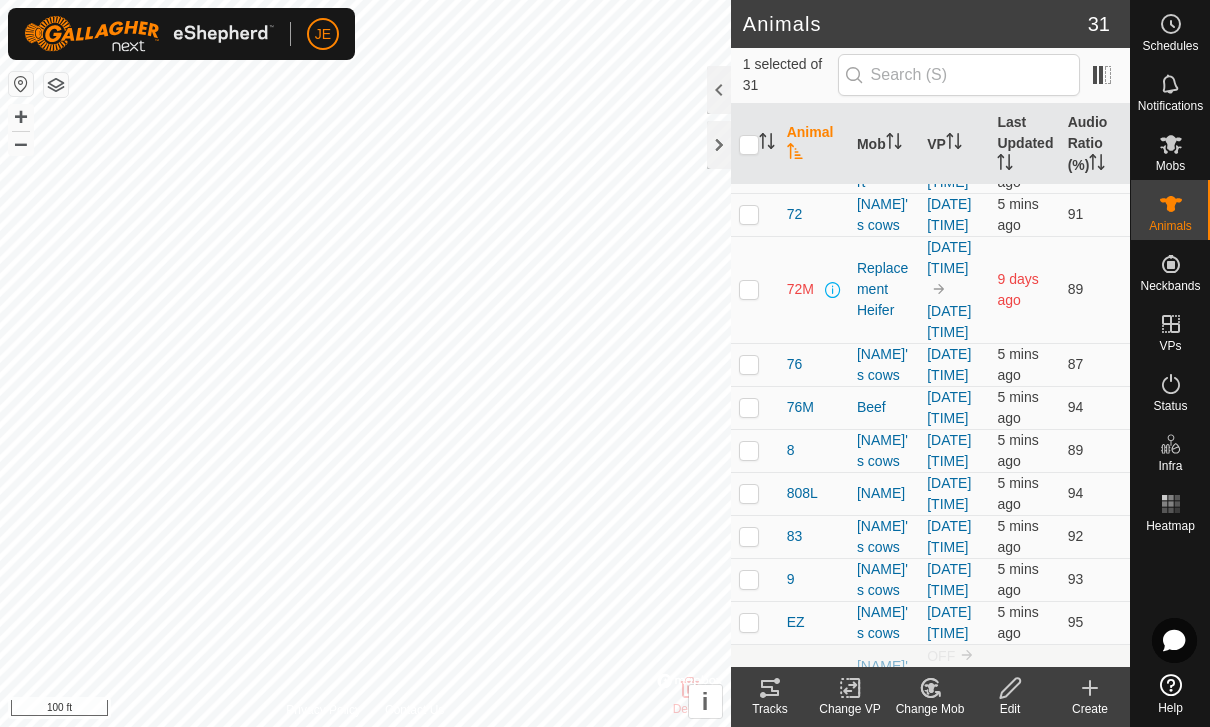 click 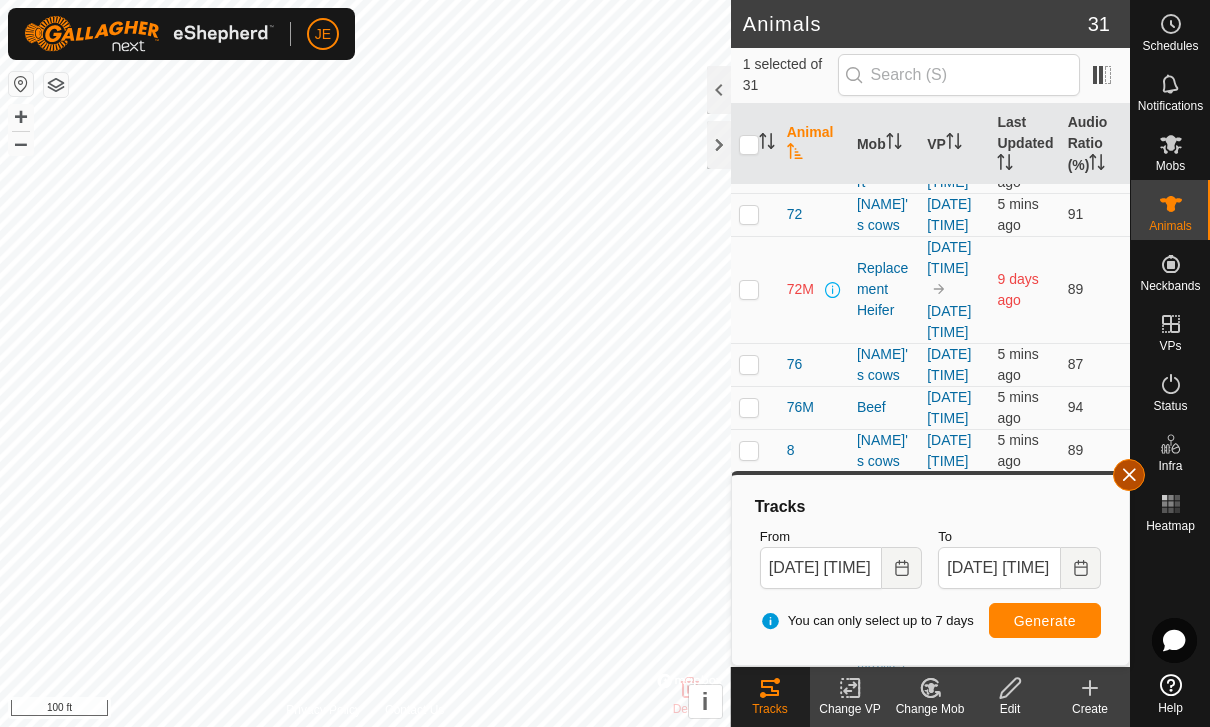 click at bounding box center [1129, 475] 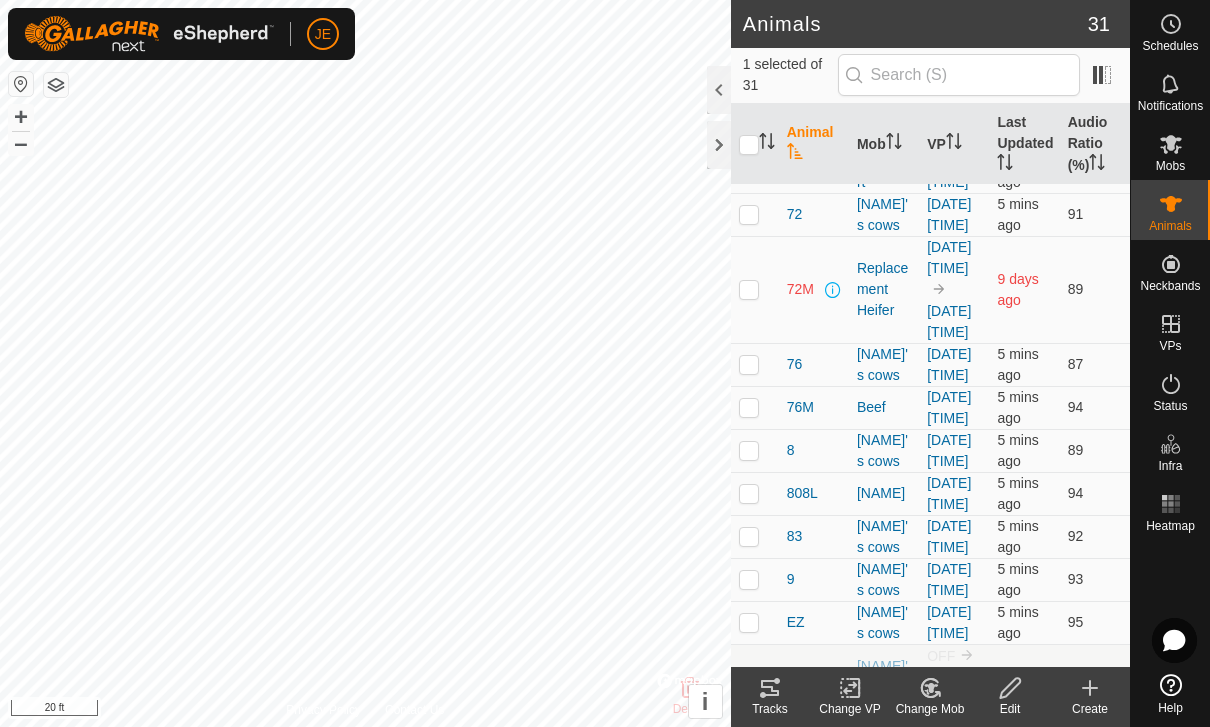 checkbox on "false" 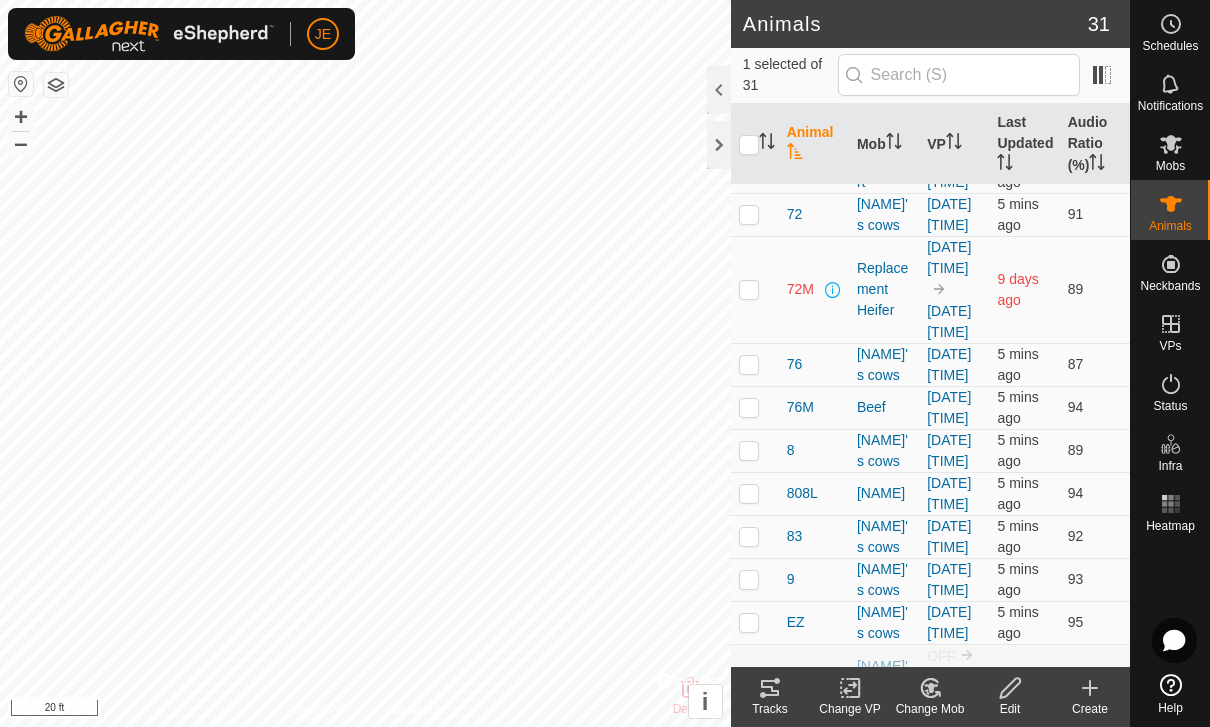 checkbox on "true" 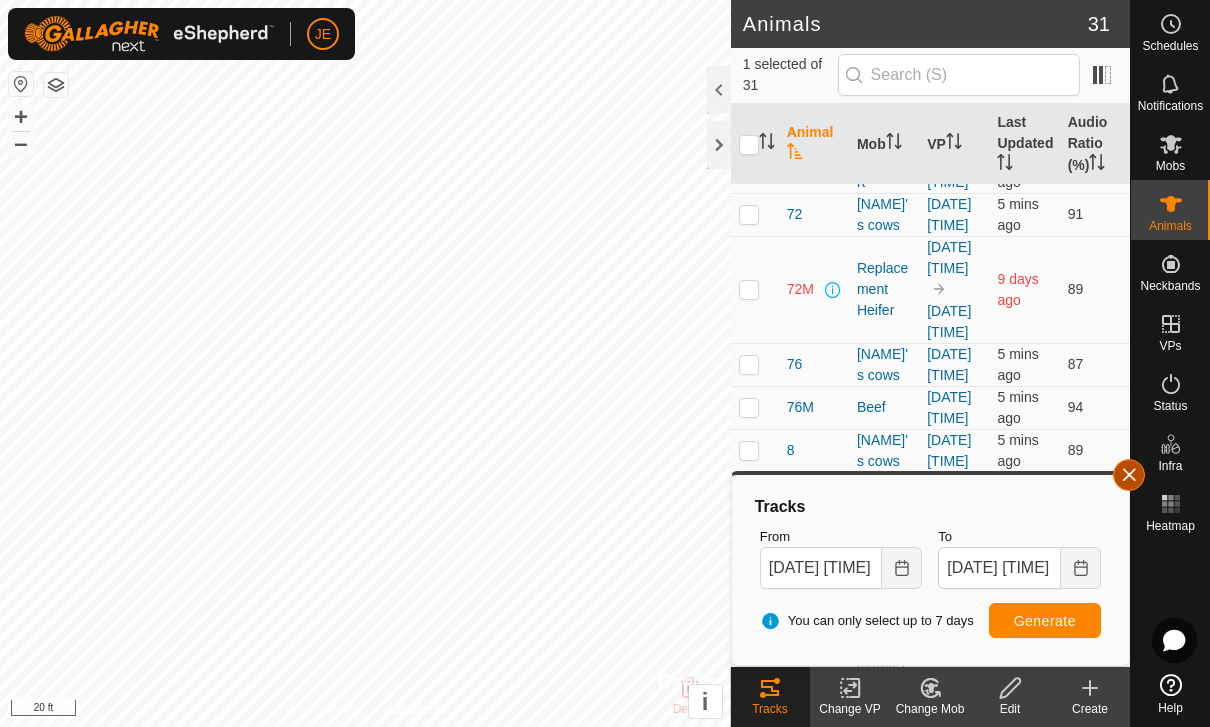 click at bounding box center [1129, 475] 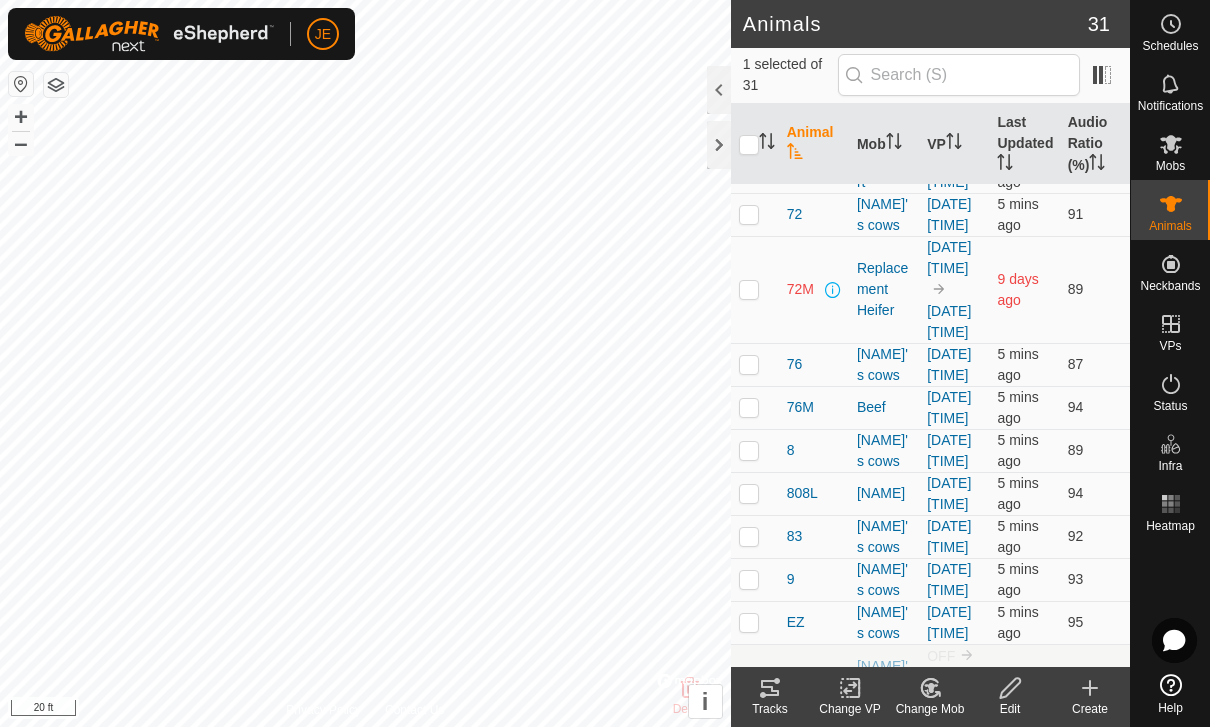 checkbox on "true" 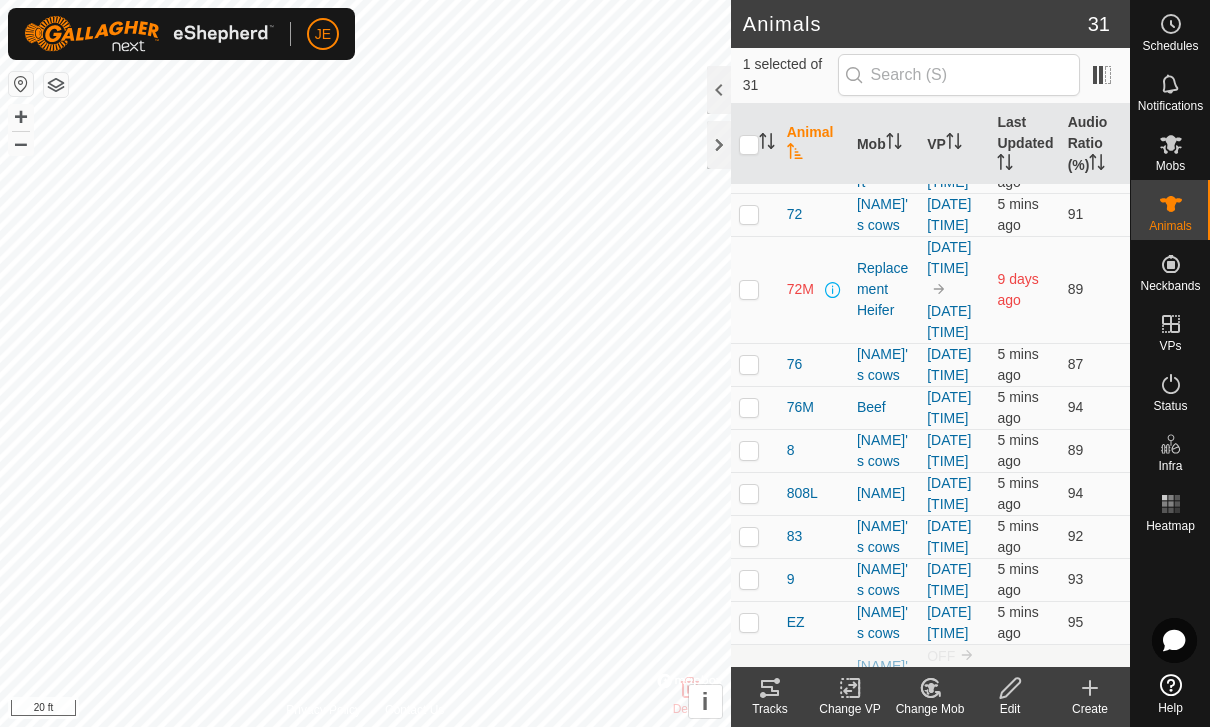 checkbox on "false" 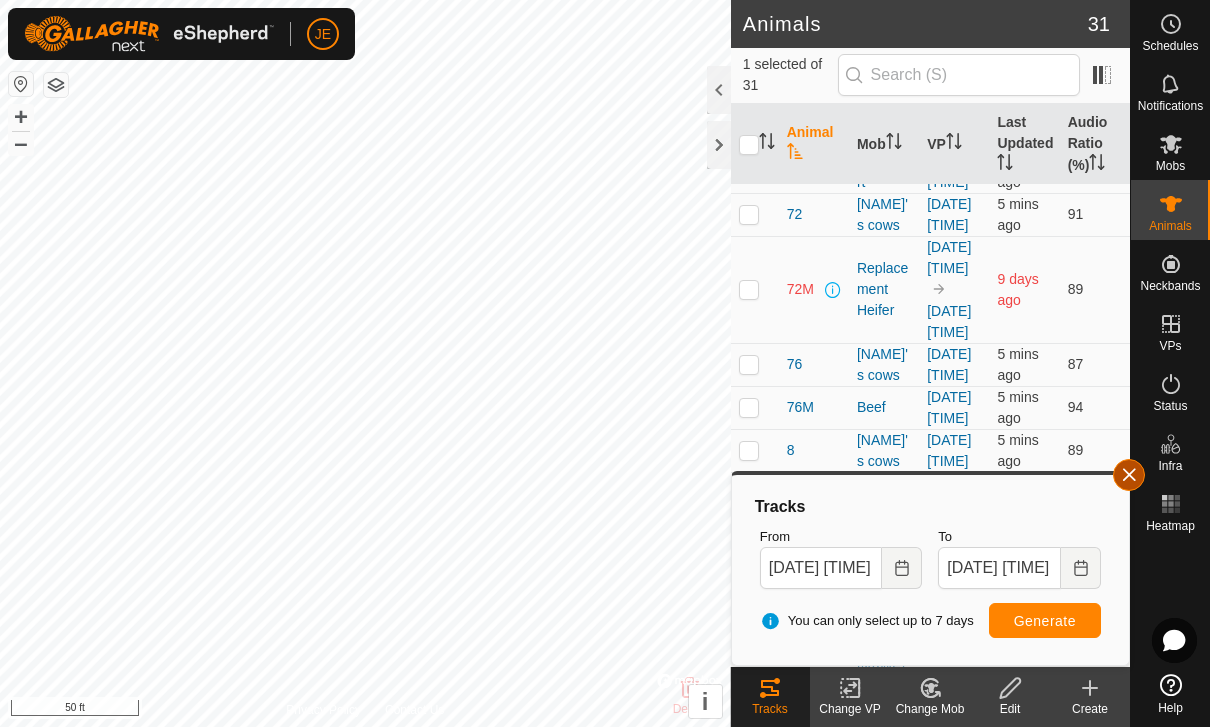 click at bounding box center (1129, 475) 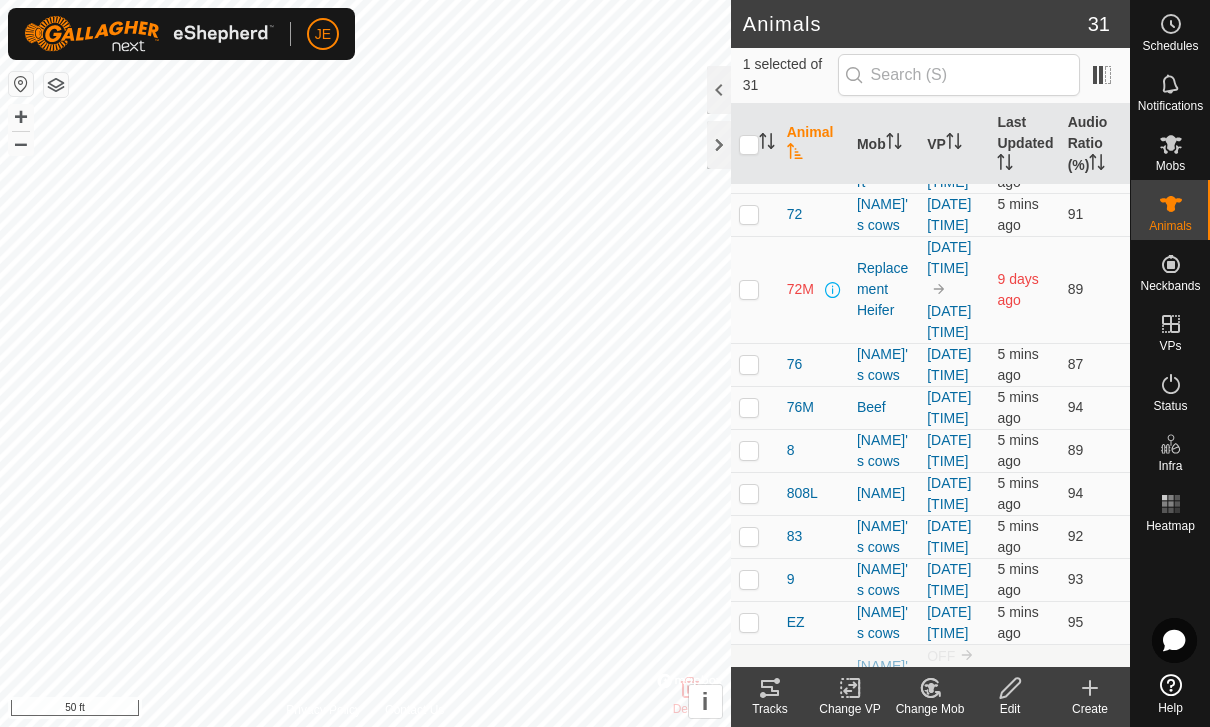 checkbox on "false" 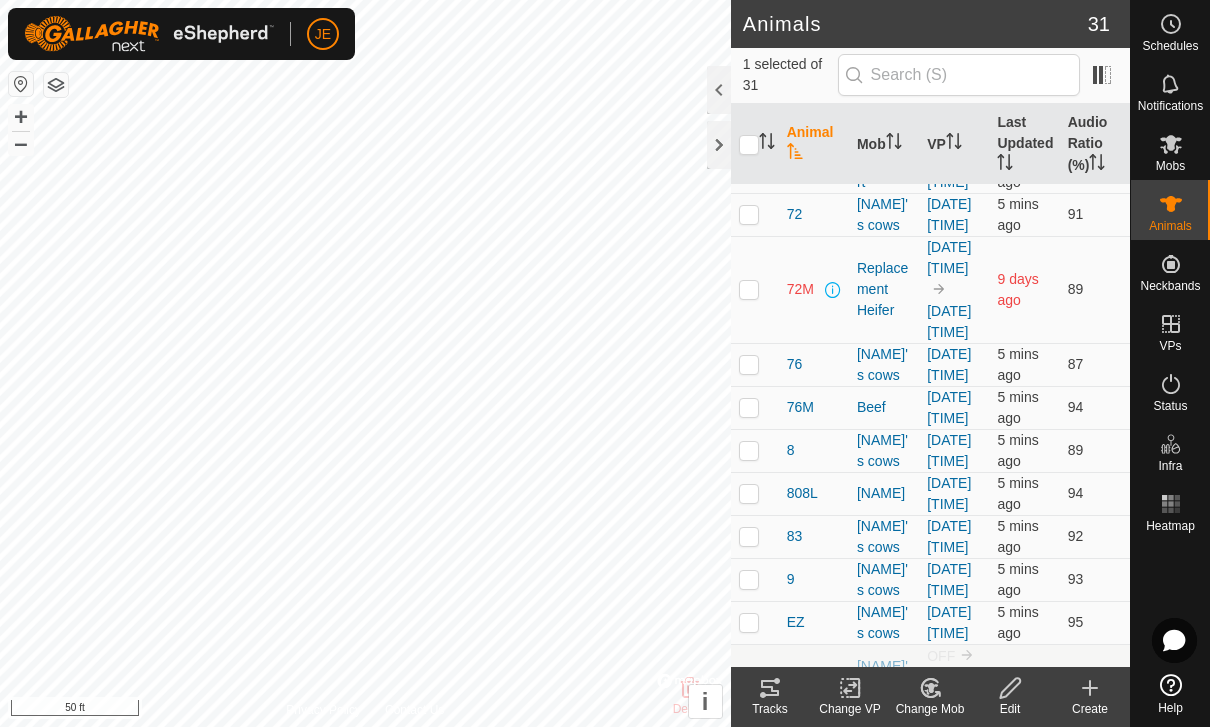 checkbox on "true" 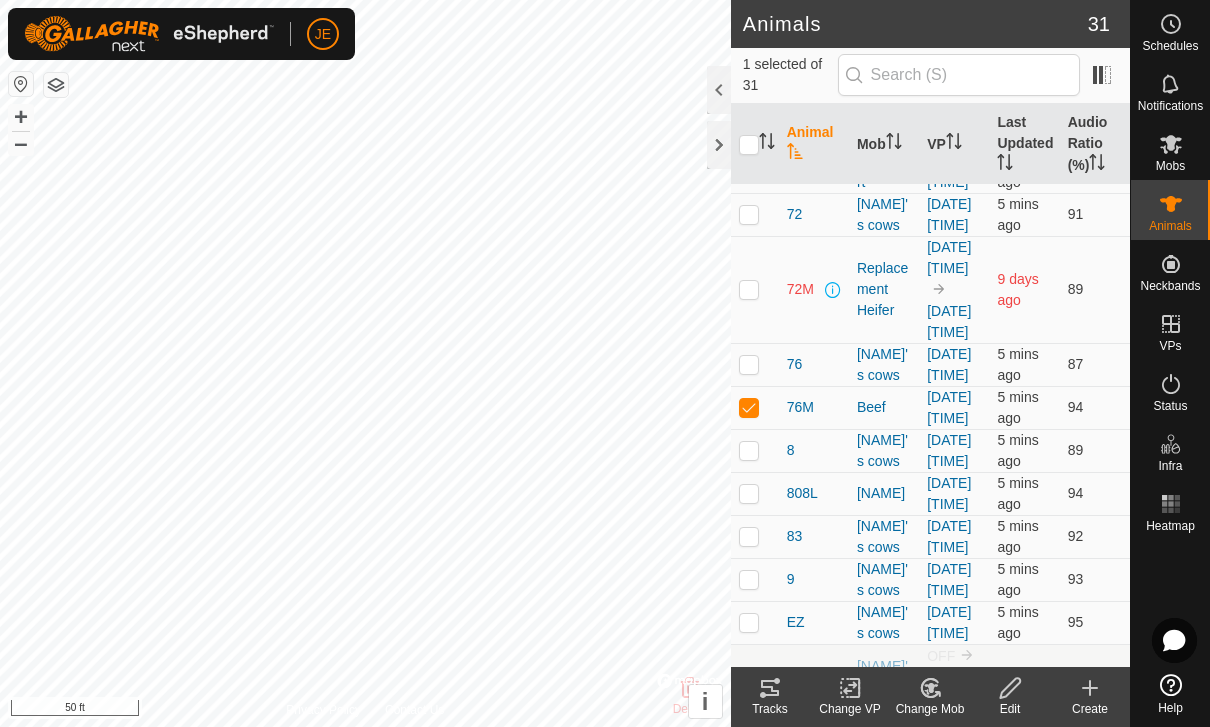 click 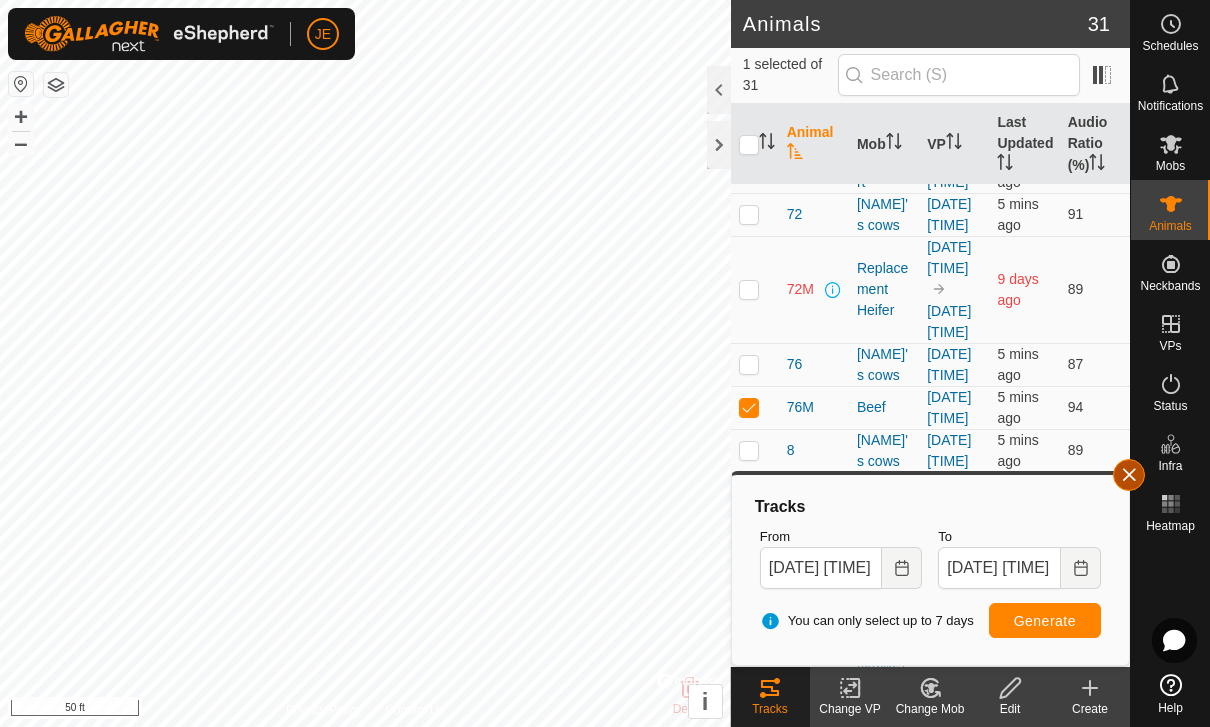 click at bounding box center [1129, 475] 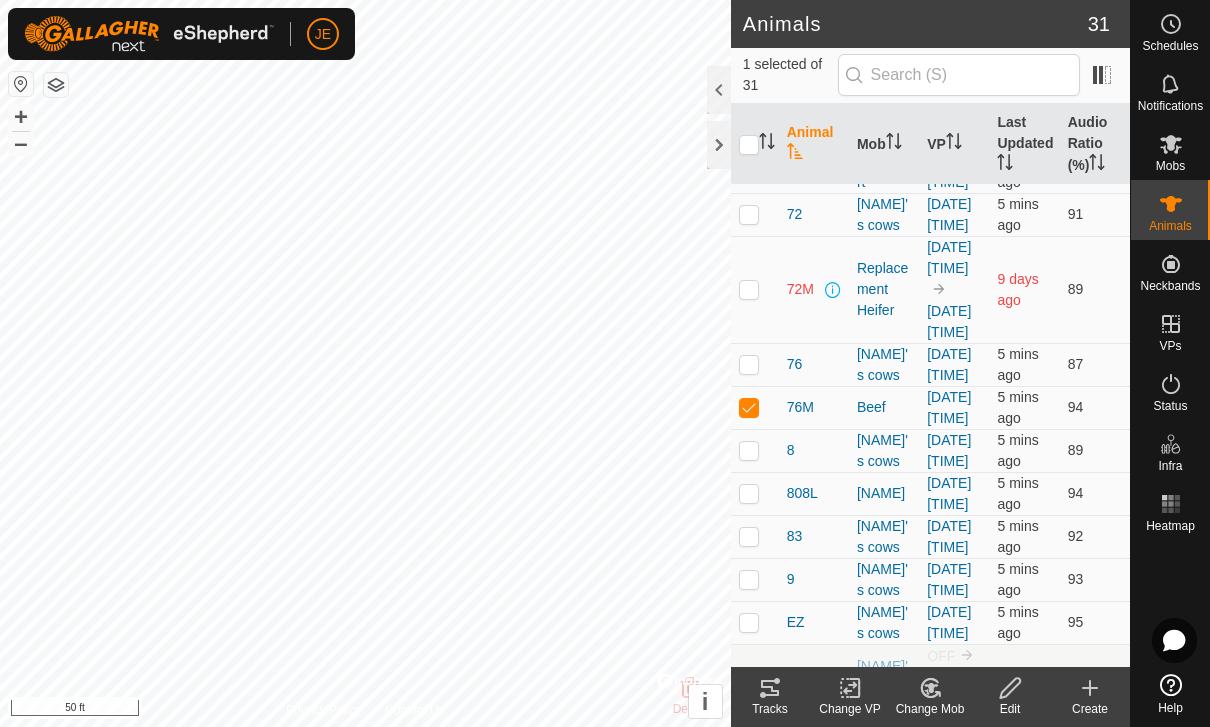 checkbox on "true" 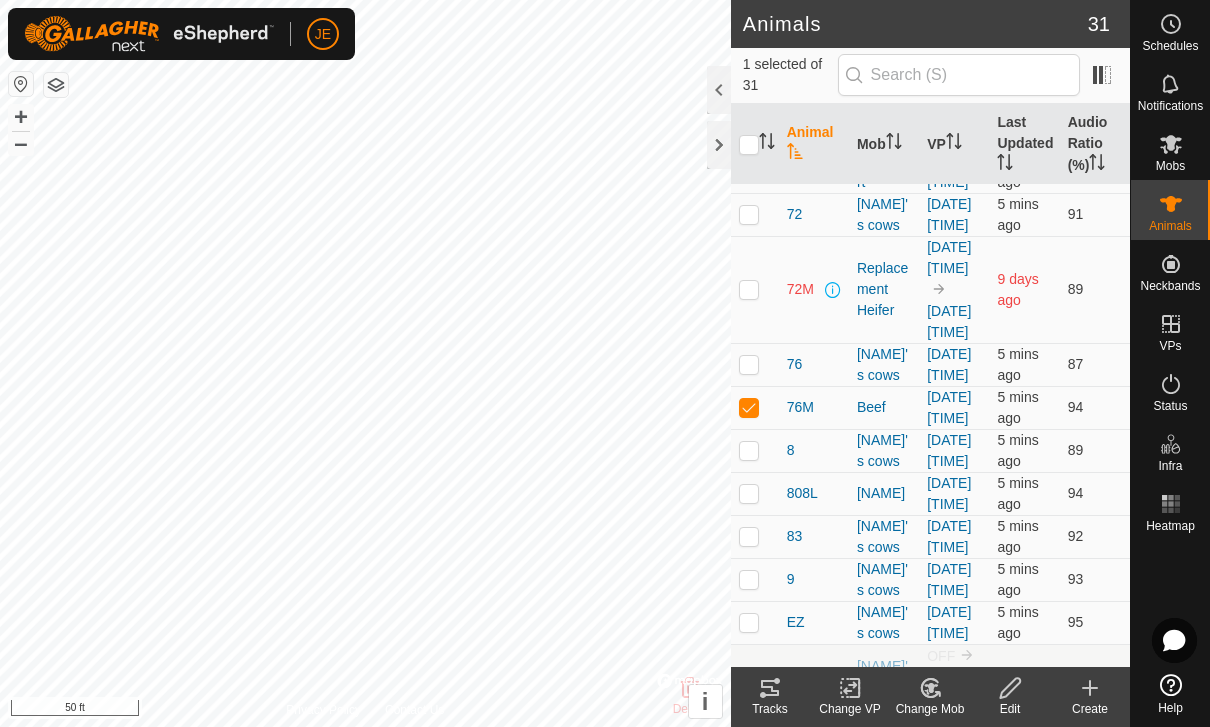 checkbox on "false" 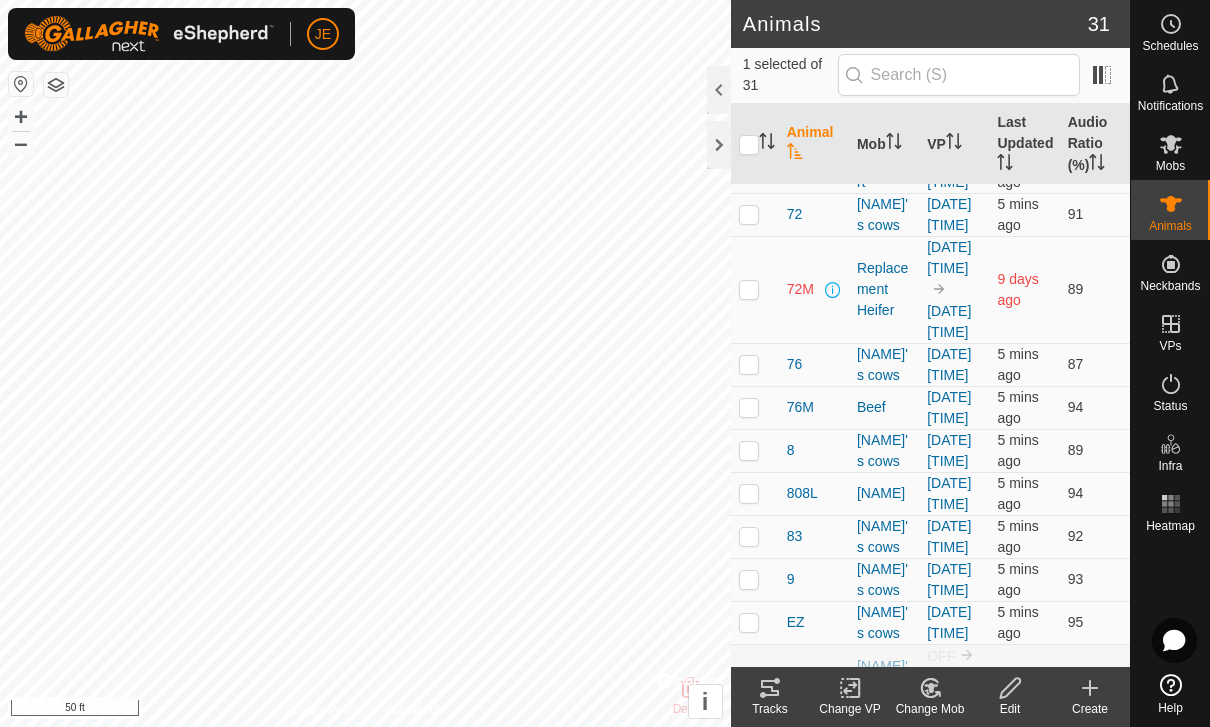 click 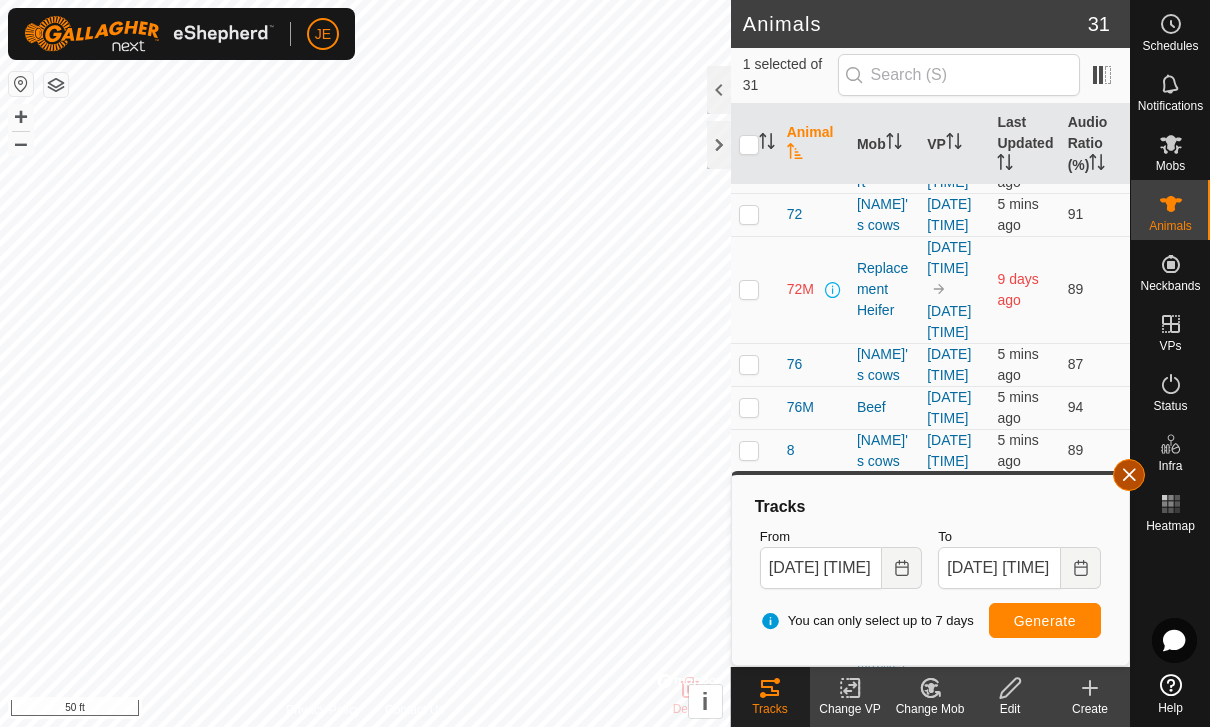 click at bounding box center (1129, 475) 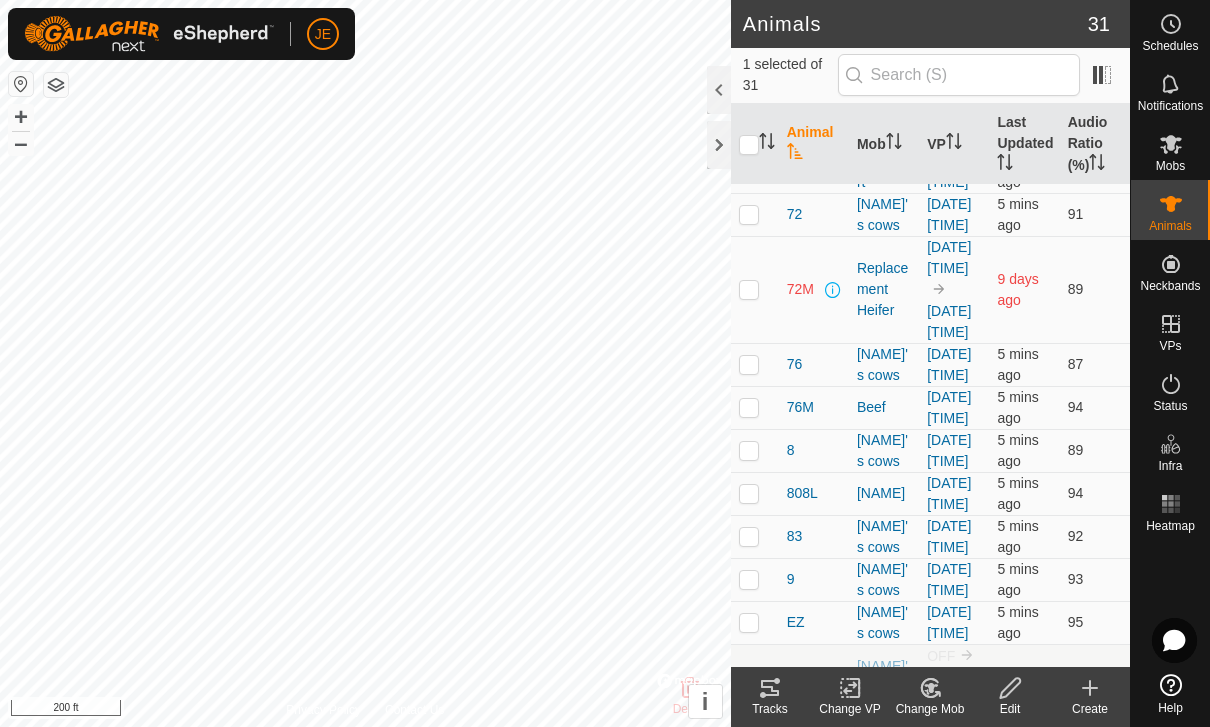 checkbox on "false" 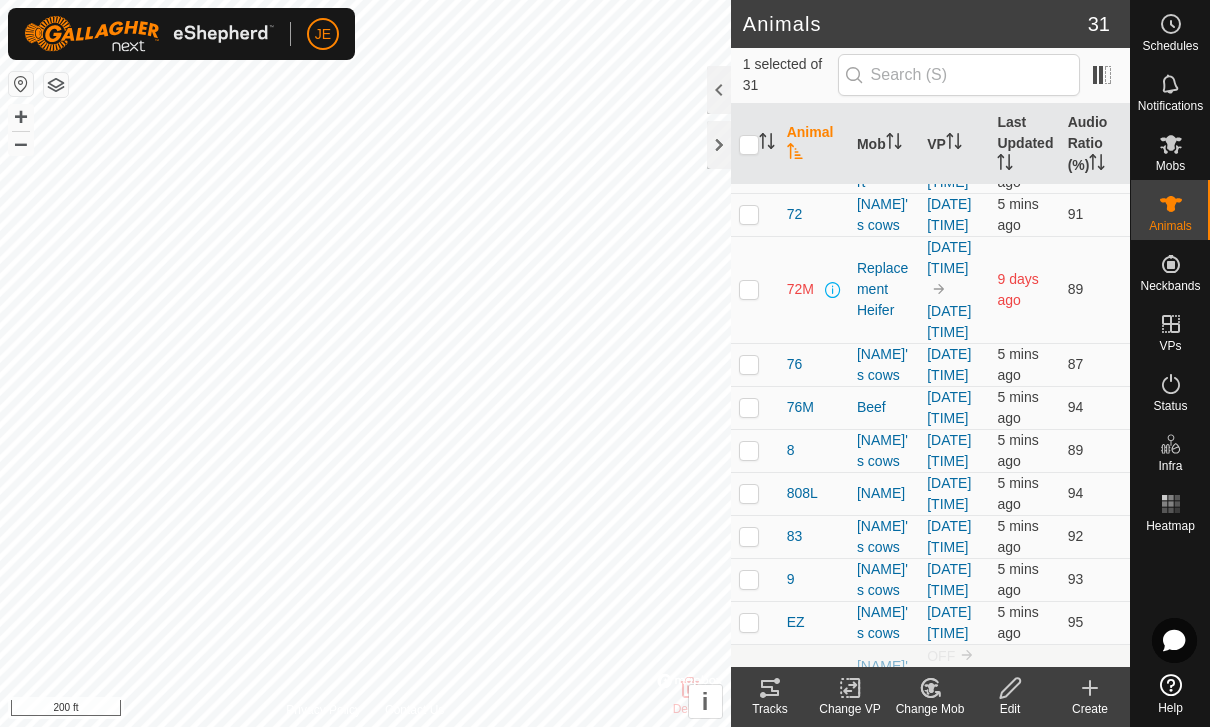 checkbox on "true" 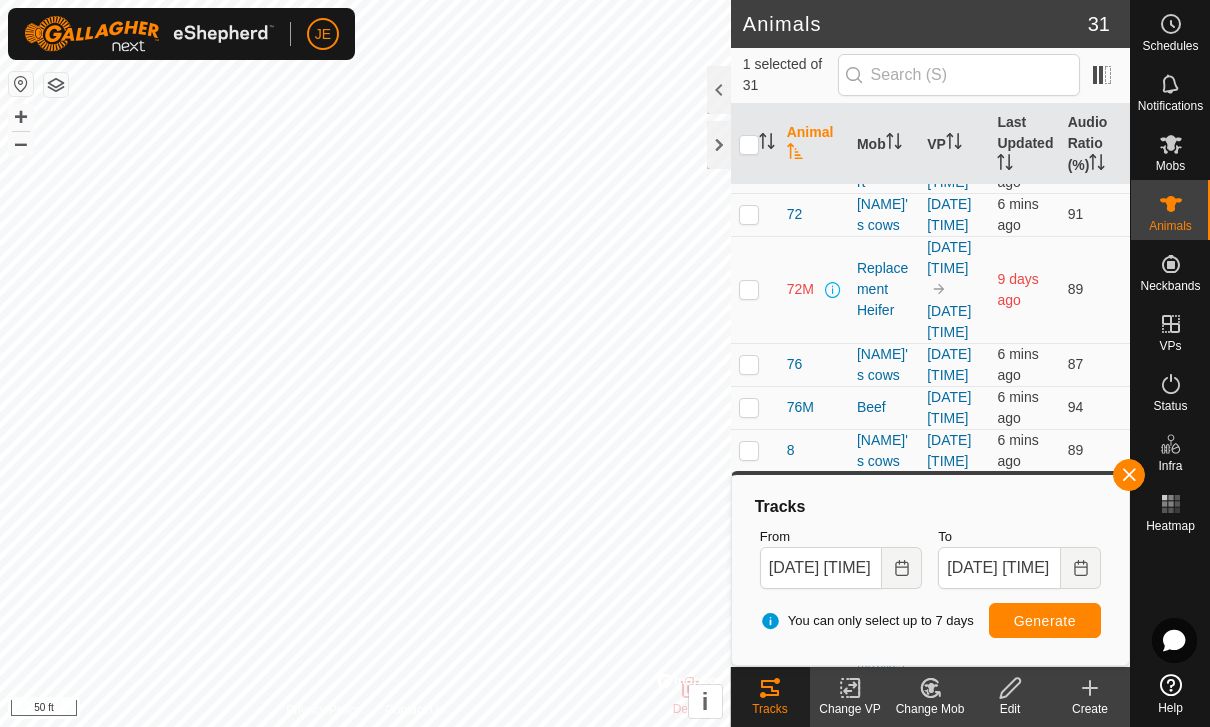 click 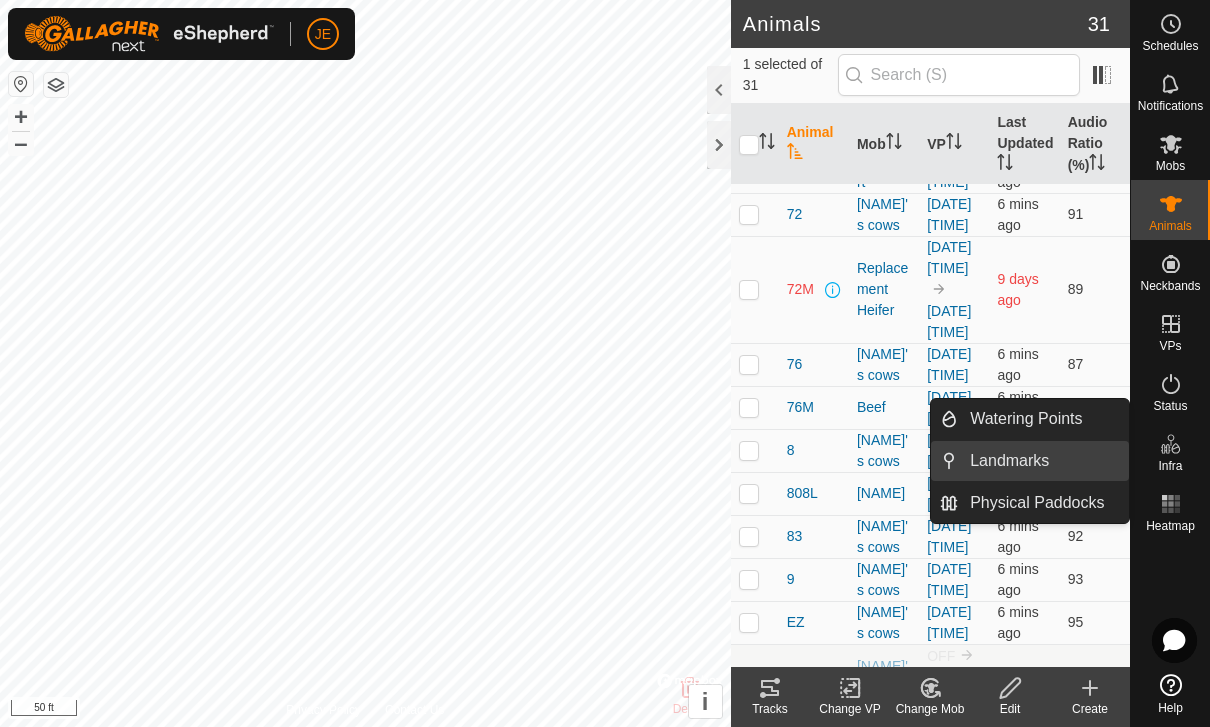 click on "Landmarks" at bounding box center (1009, 461) 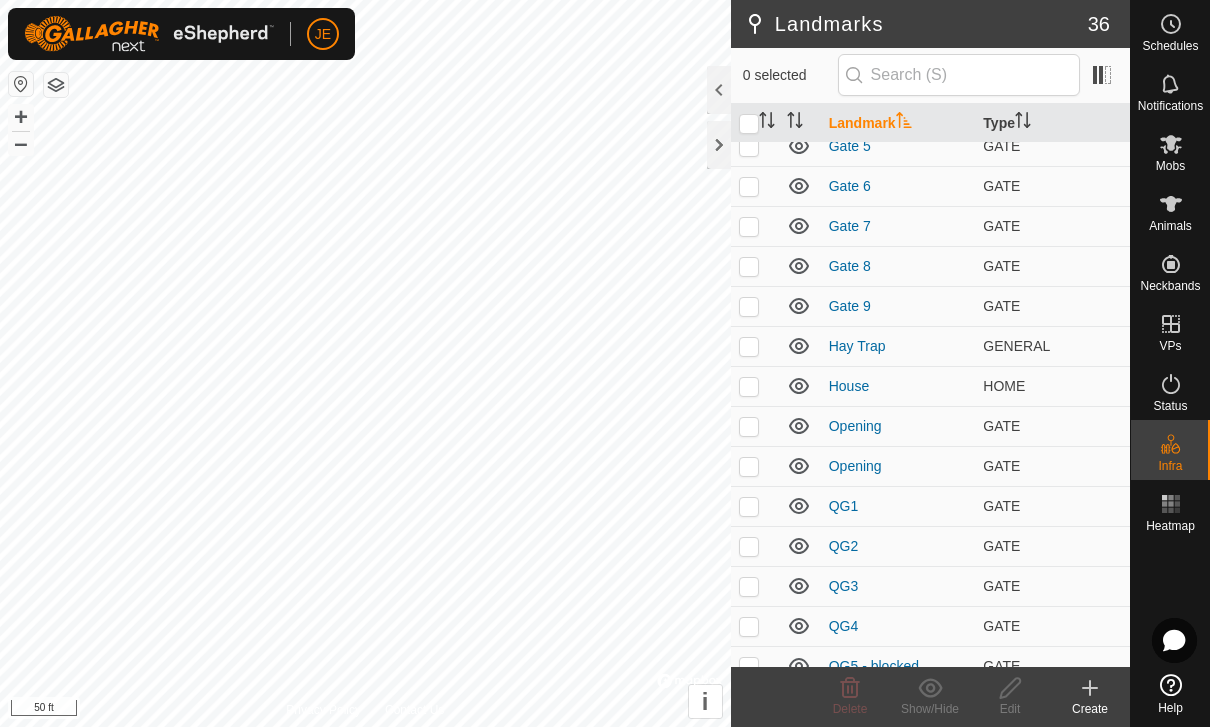scroll, scrollTop: 744, scrollLeft: 0, axis: vertical 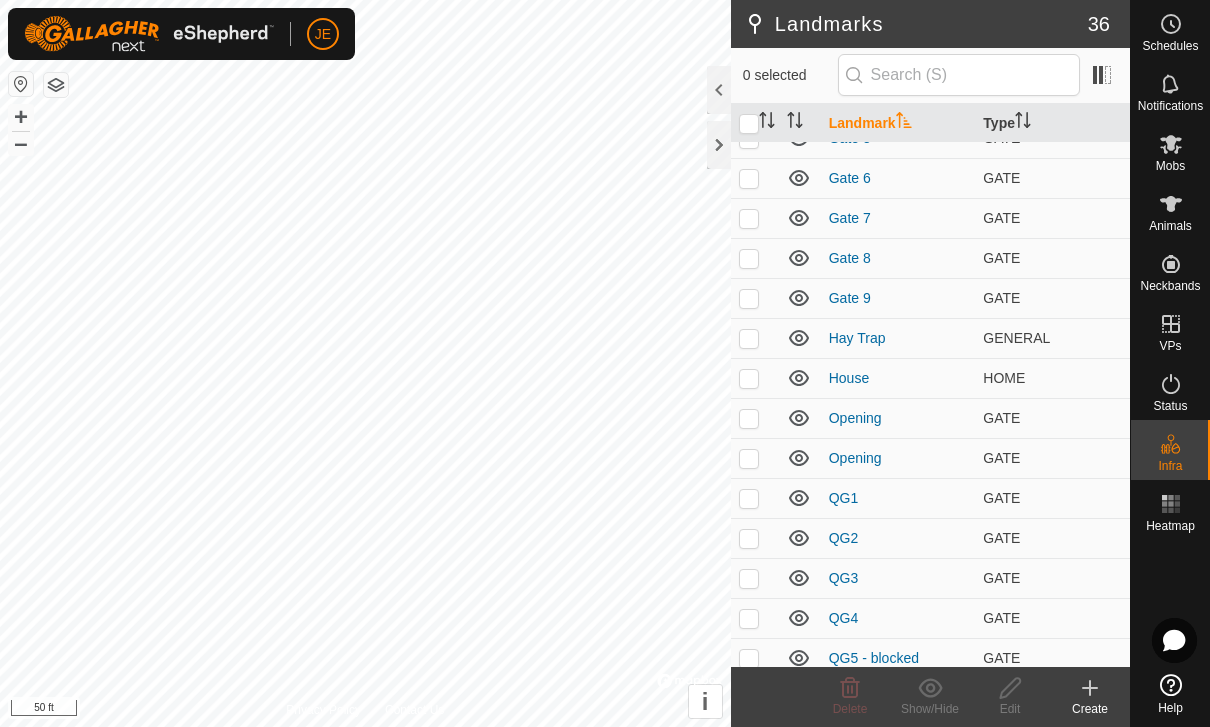 click 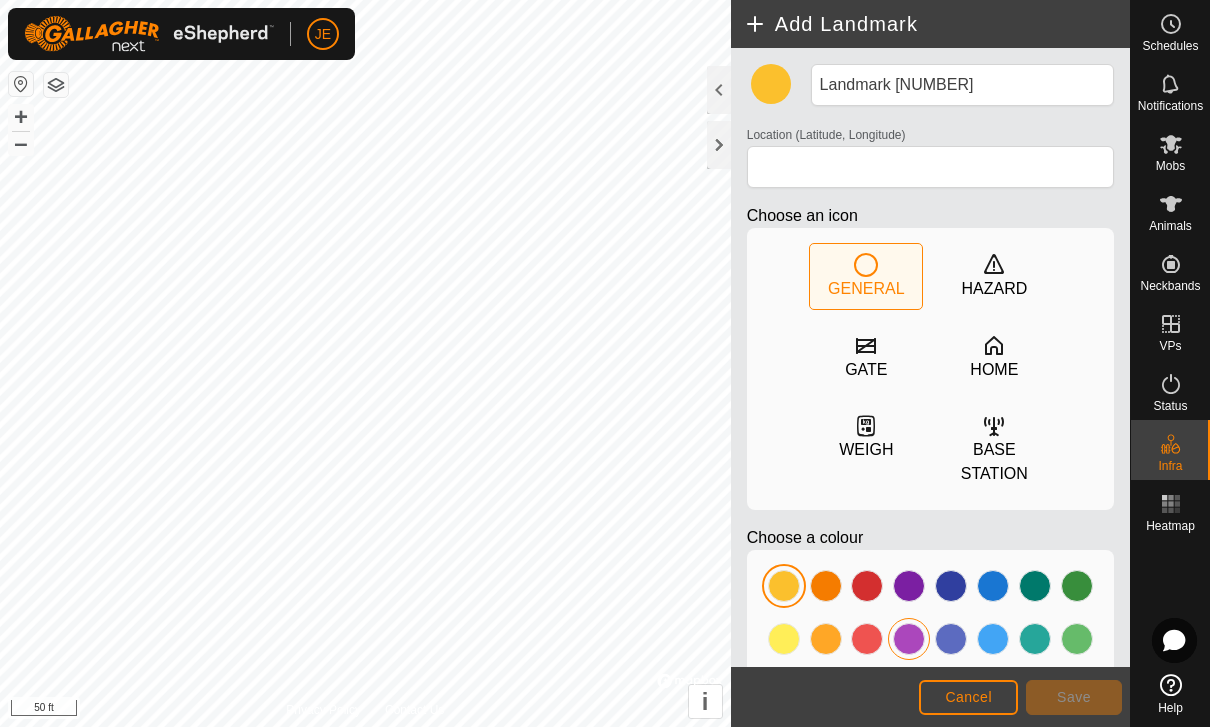 click 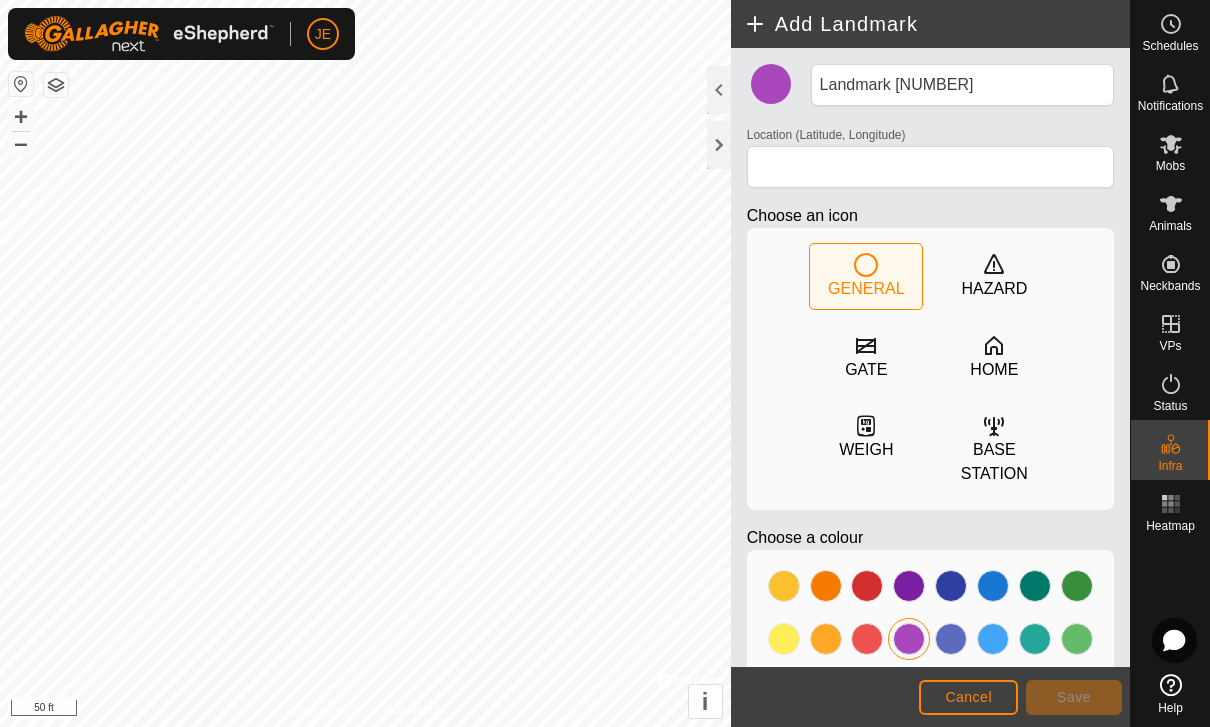 scroll, scrollTop: 0, scrollLeft: 0, axis: both 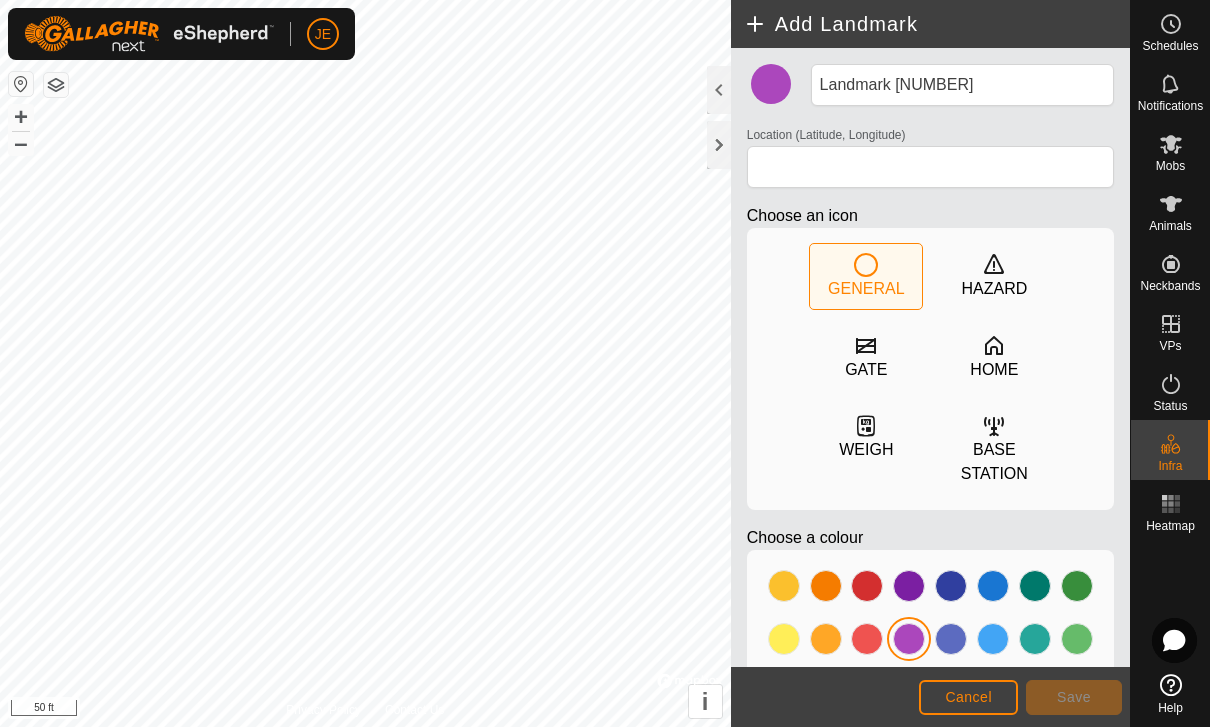 click on "GENERAL" 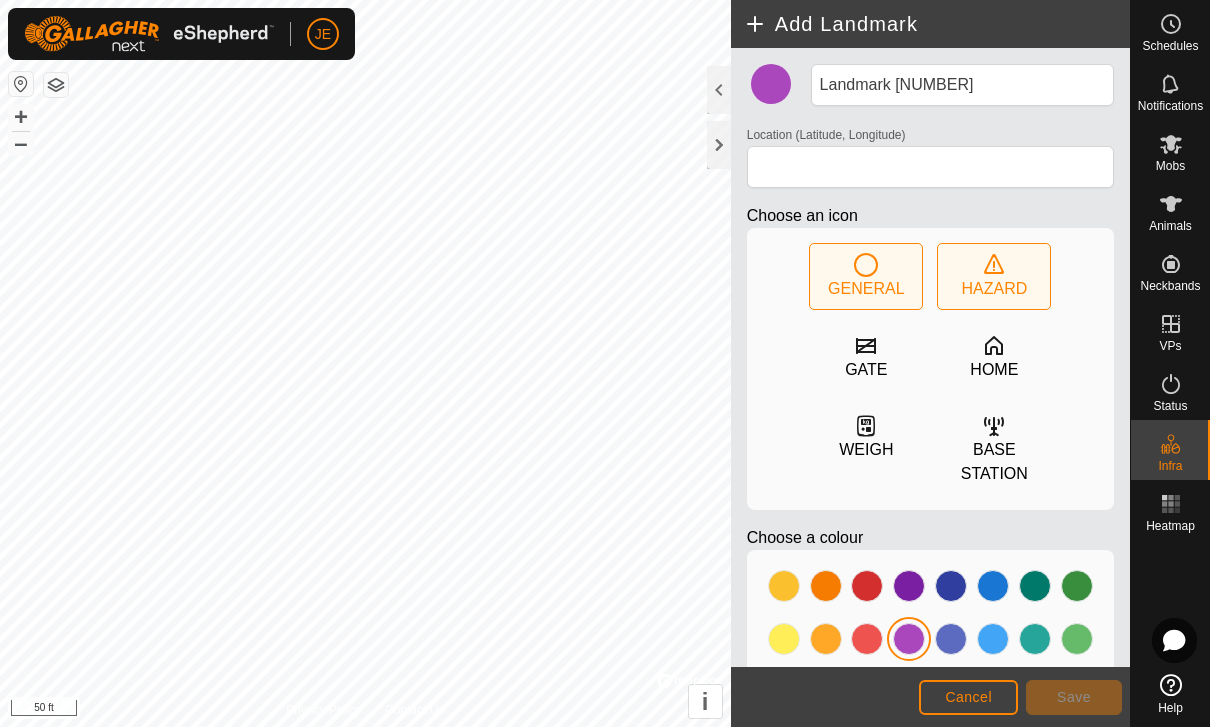 click on "HAZARD" 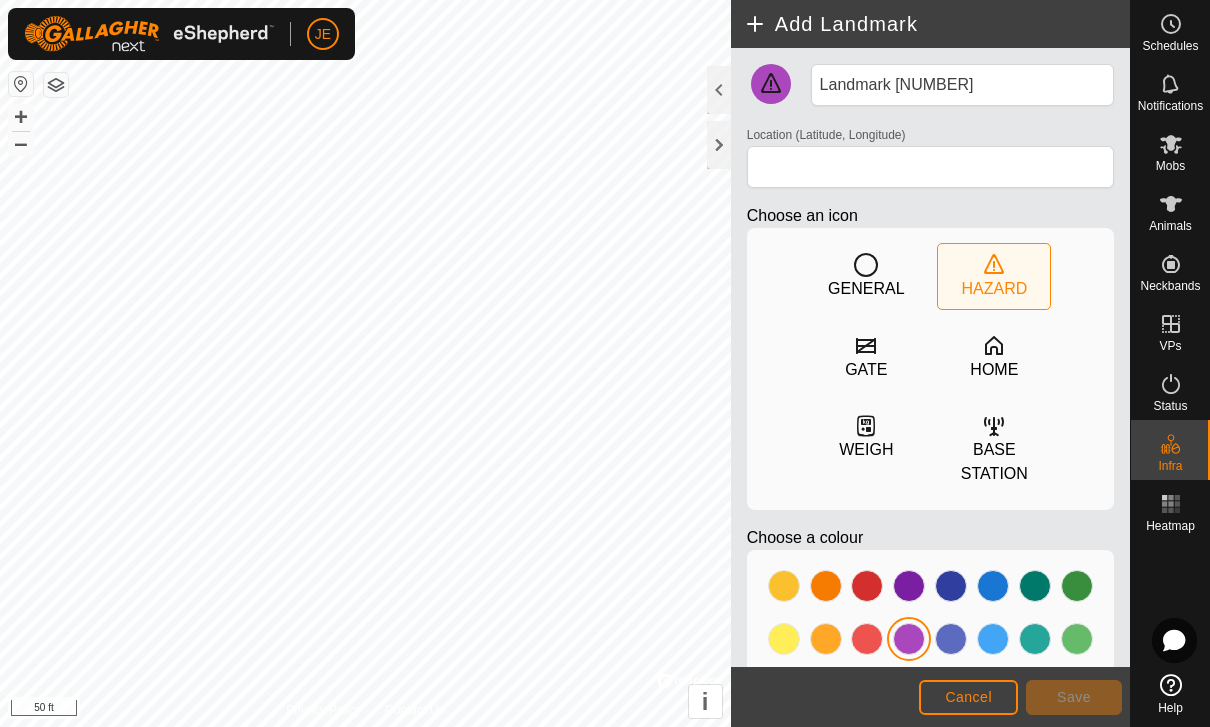 scroll, scrollTop: 0, scrollLeft: 0, axis: both 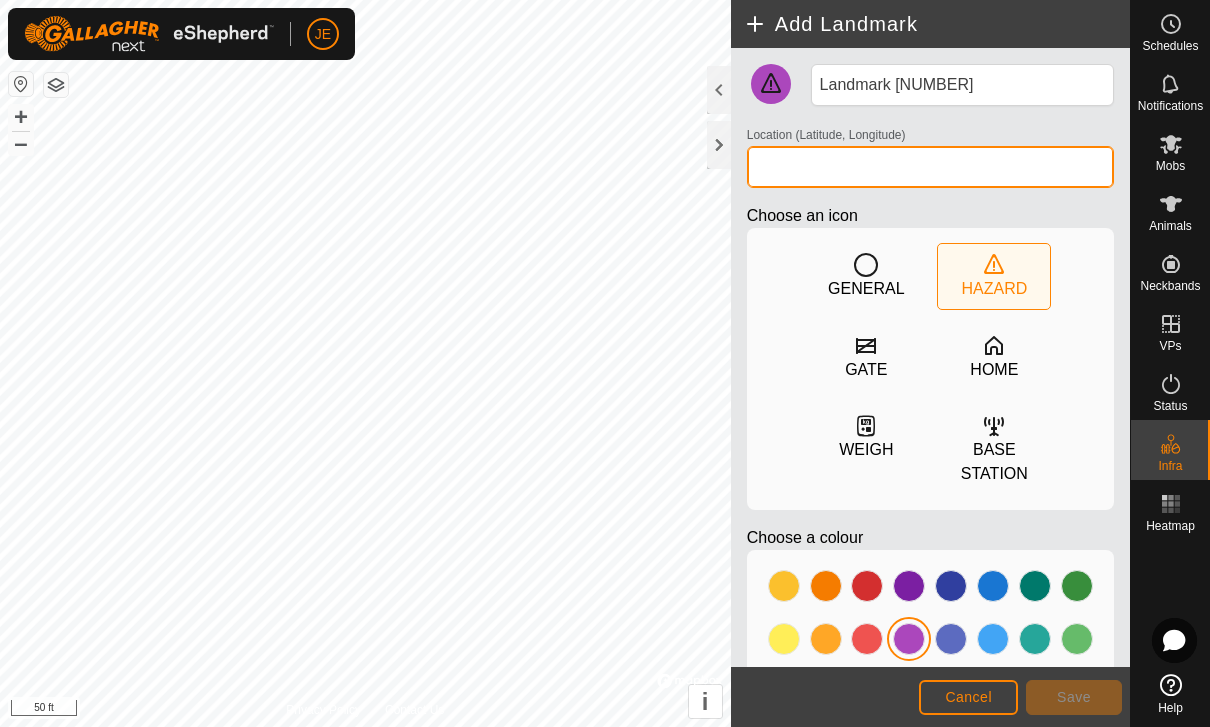click on "Location (Latitude, Longitude)" at bounding box center [930, 167] 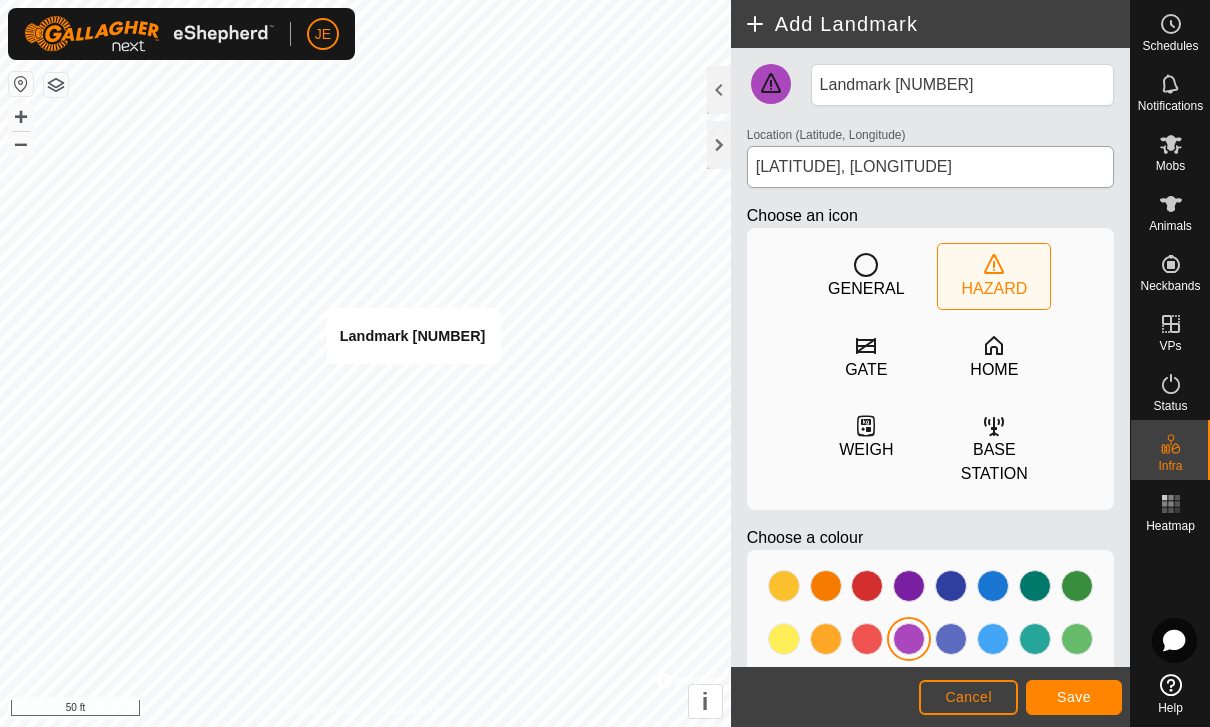 type on "[LATITUDE], [LONGITUDE]" 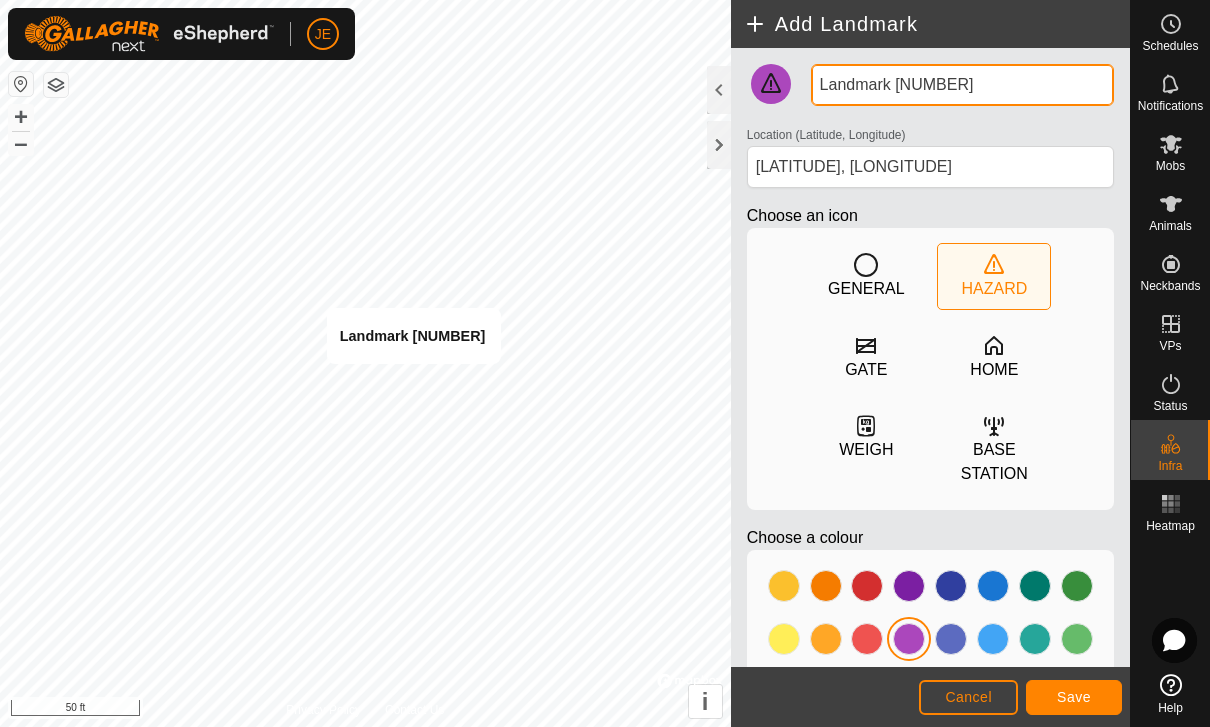 click on "Landmark [NUMBER]" at bounding box center (962, 85) 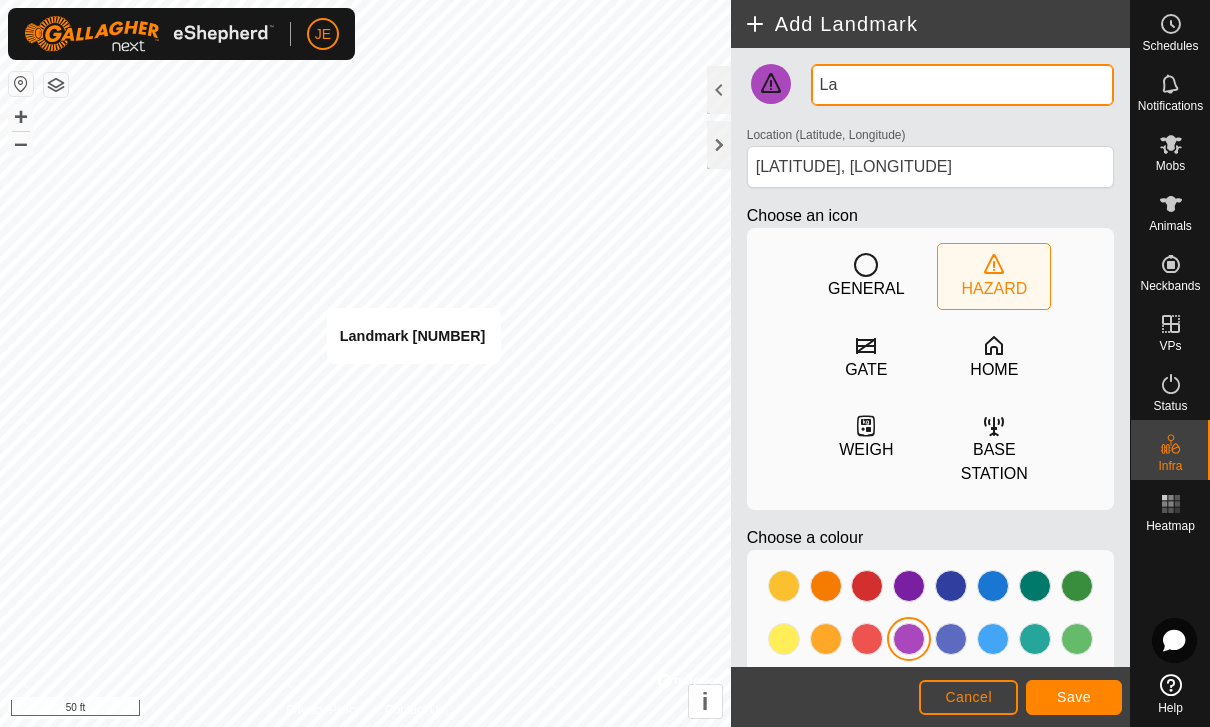 type on "L" 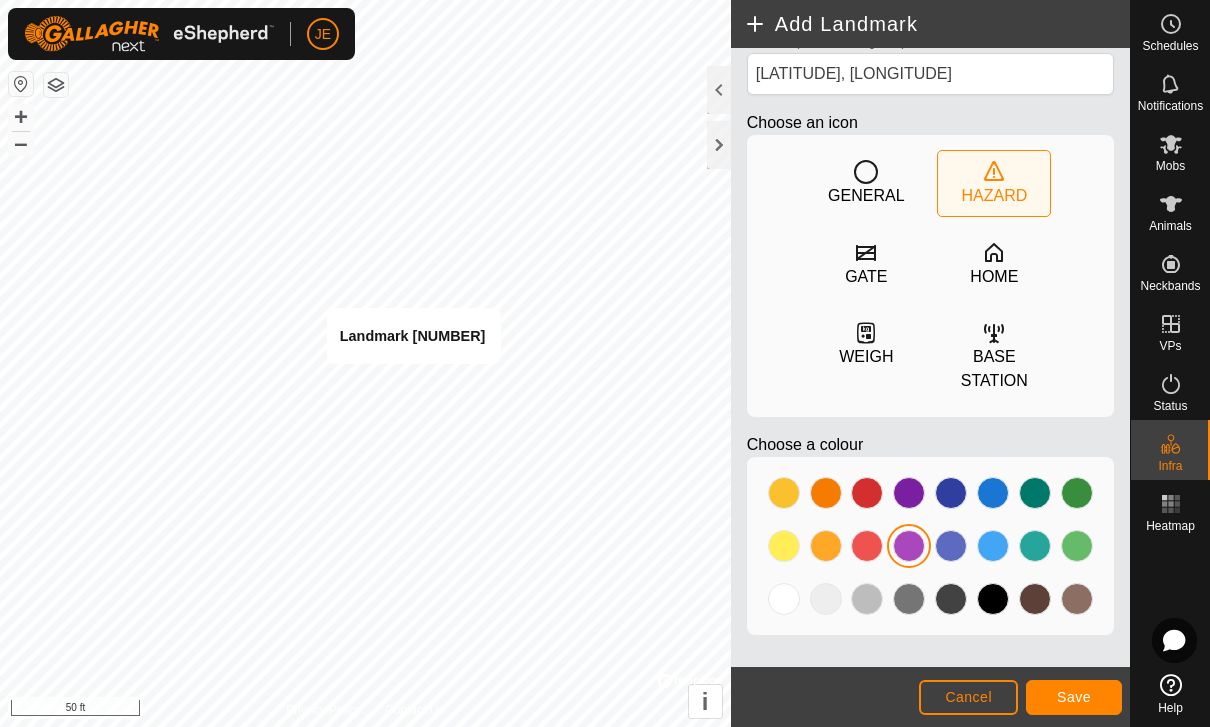 scroll, scrollTop: 96, scrollLeft: 0, axis: vertical 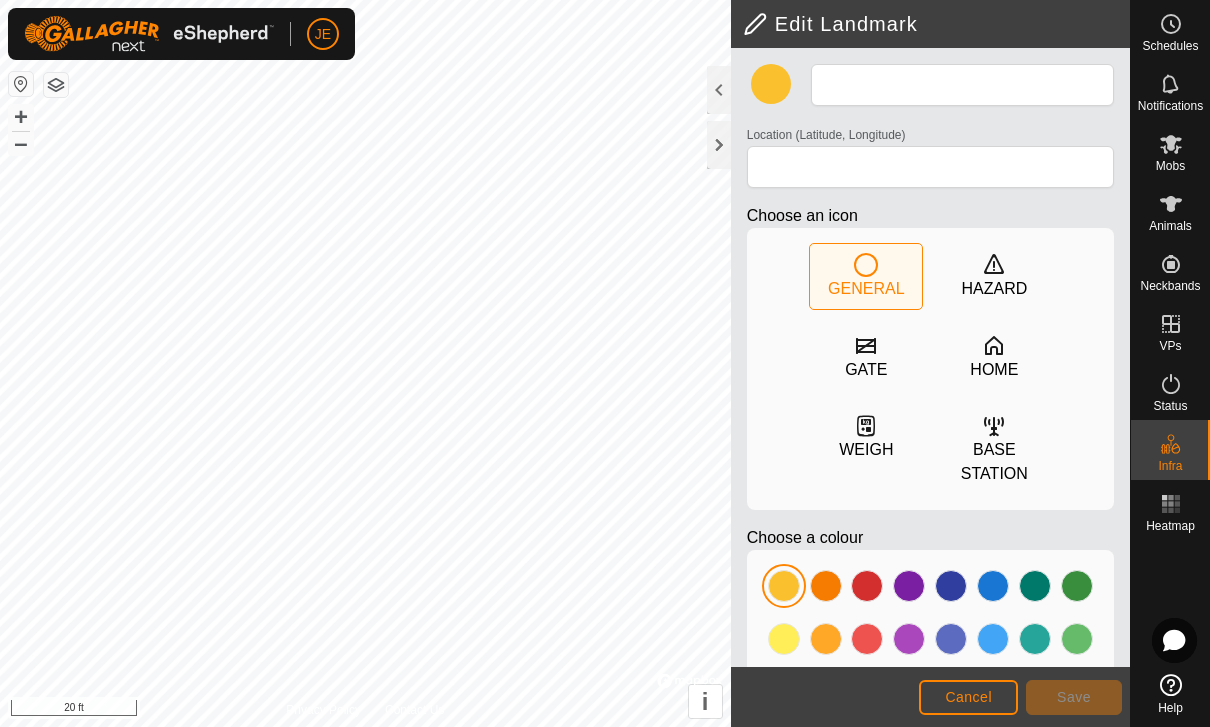 type on "Feed" 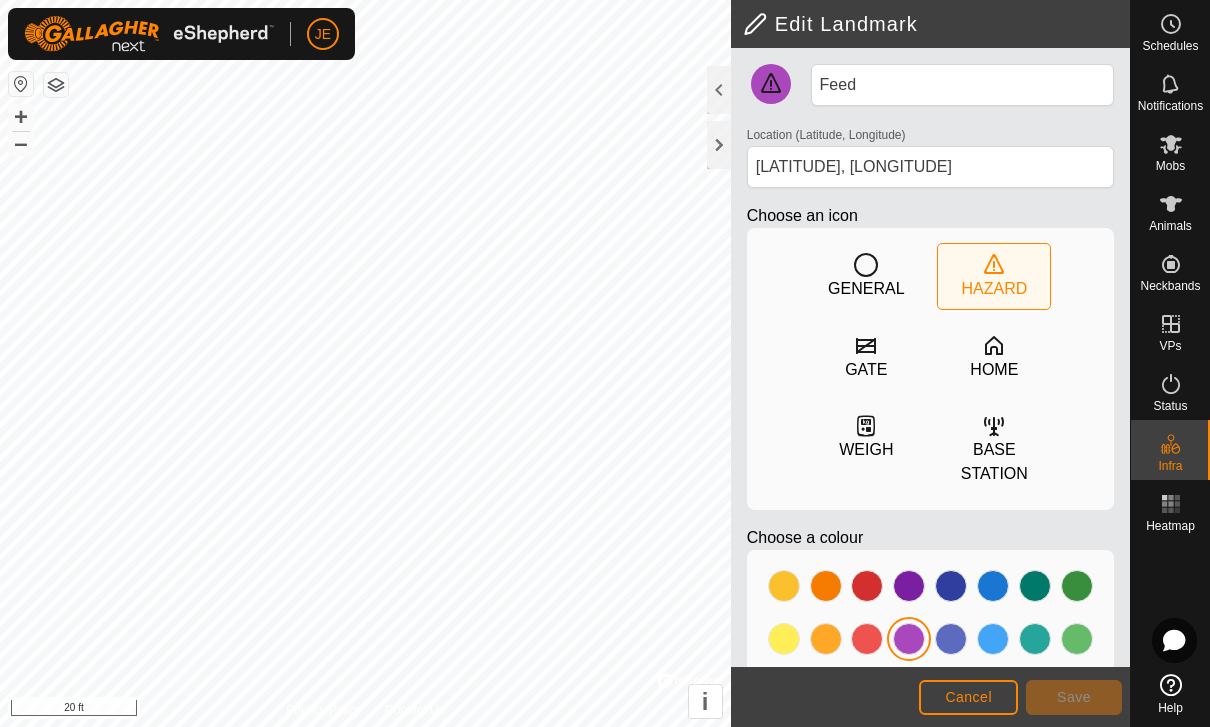scroll, scrollTop: 0, scrollLeft: 0, axis: both 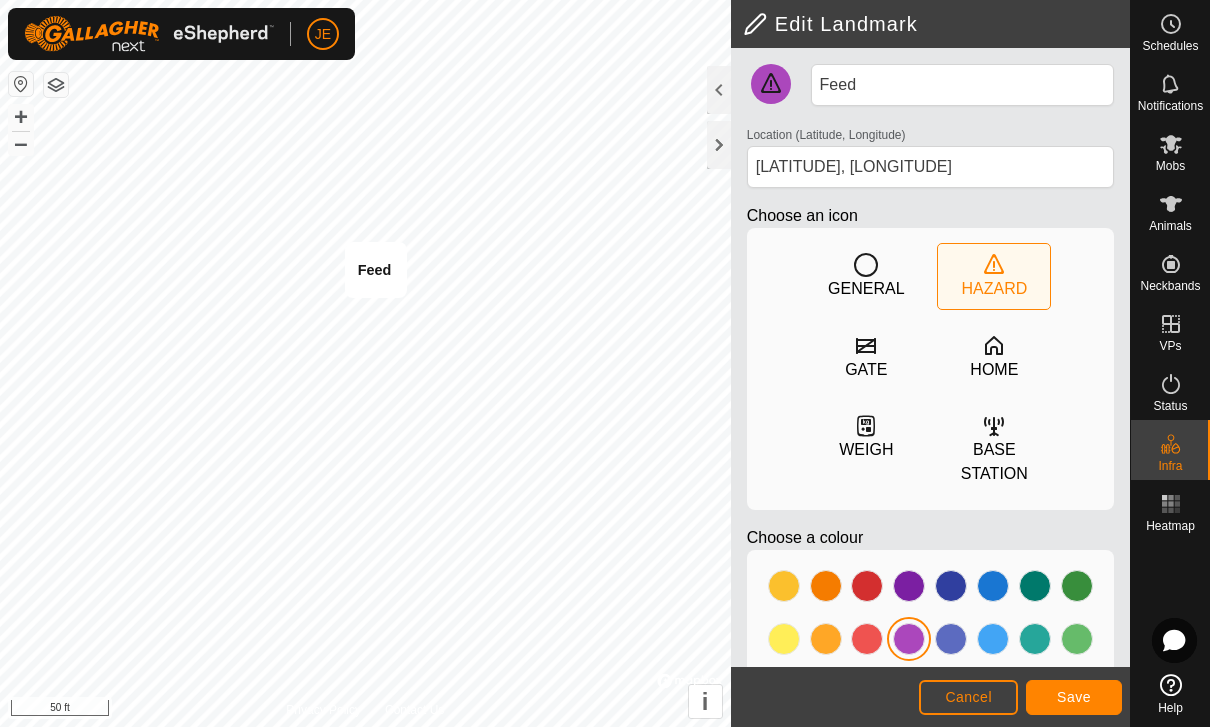 type on "[LATITUDE], [LONGITUDE]" 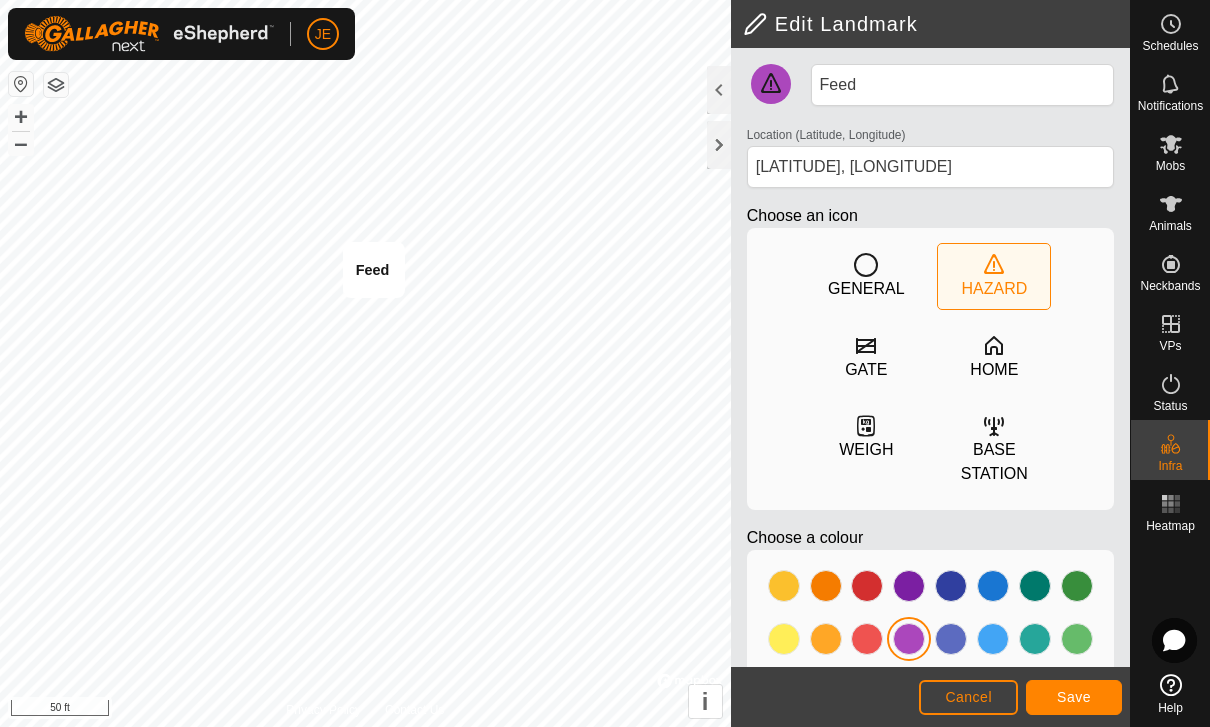 click on "Save" 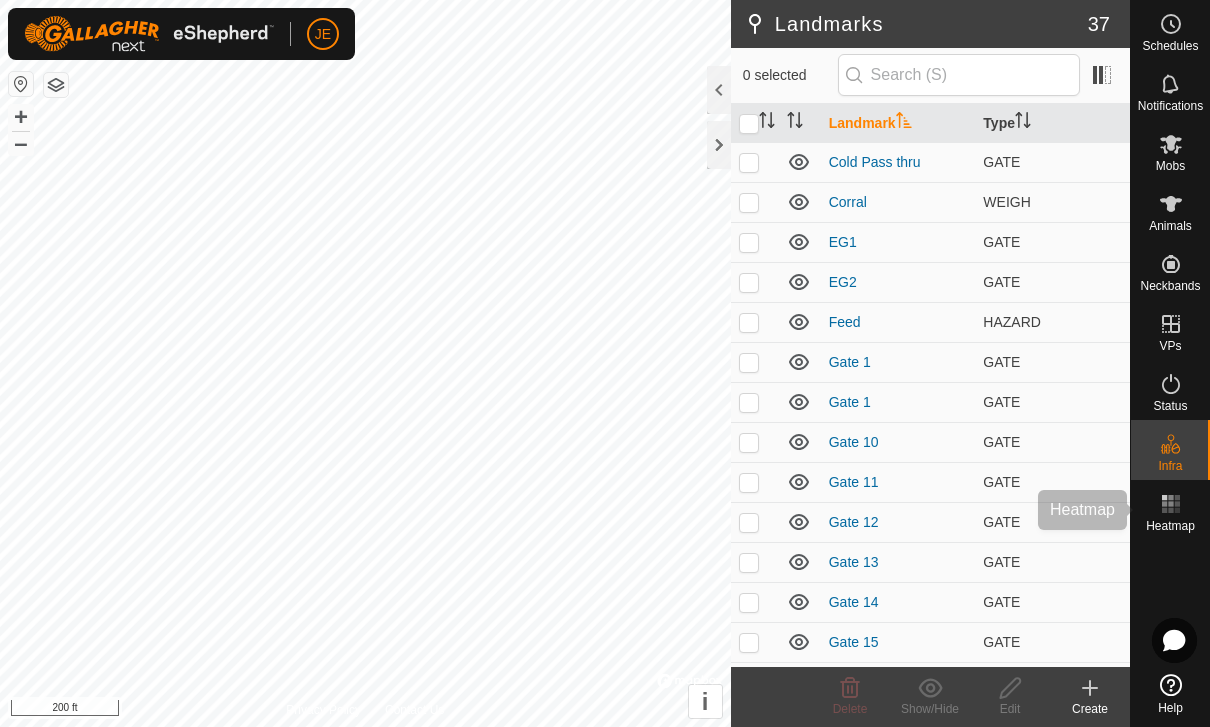 click 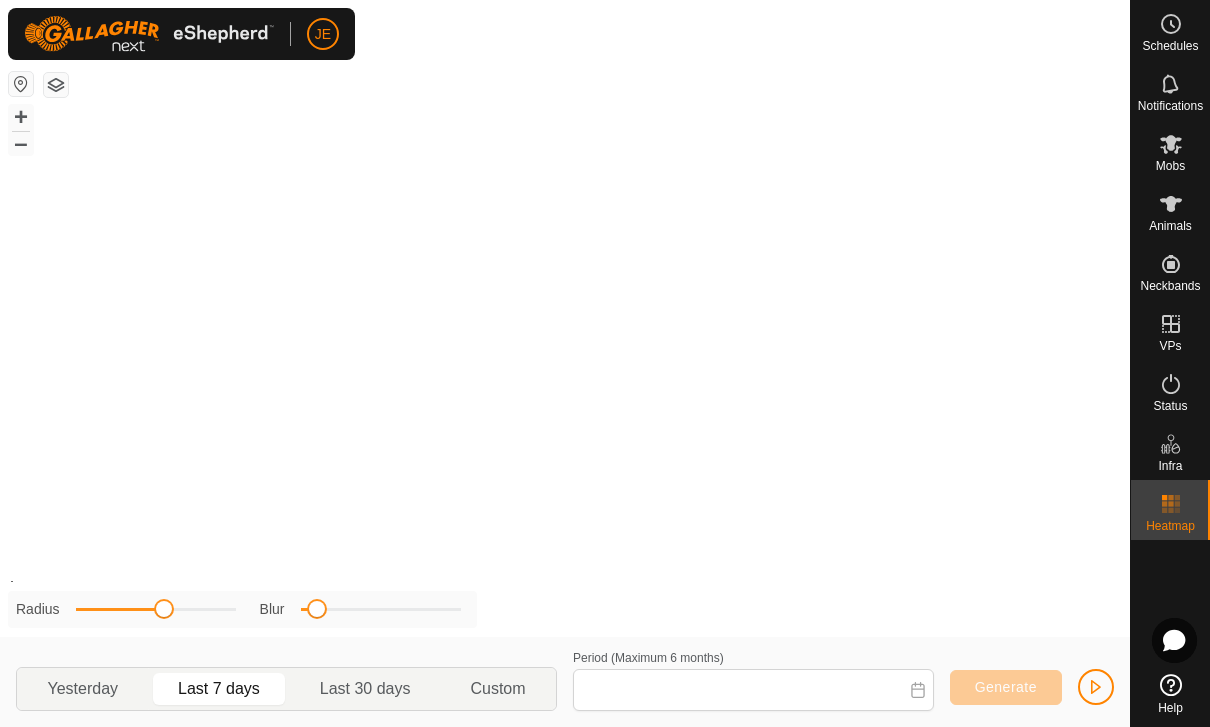 type on "[DATE] - [DATE]" 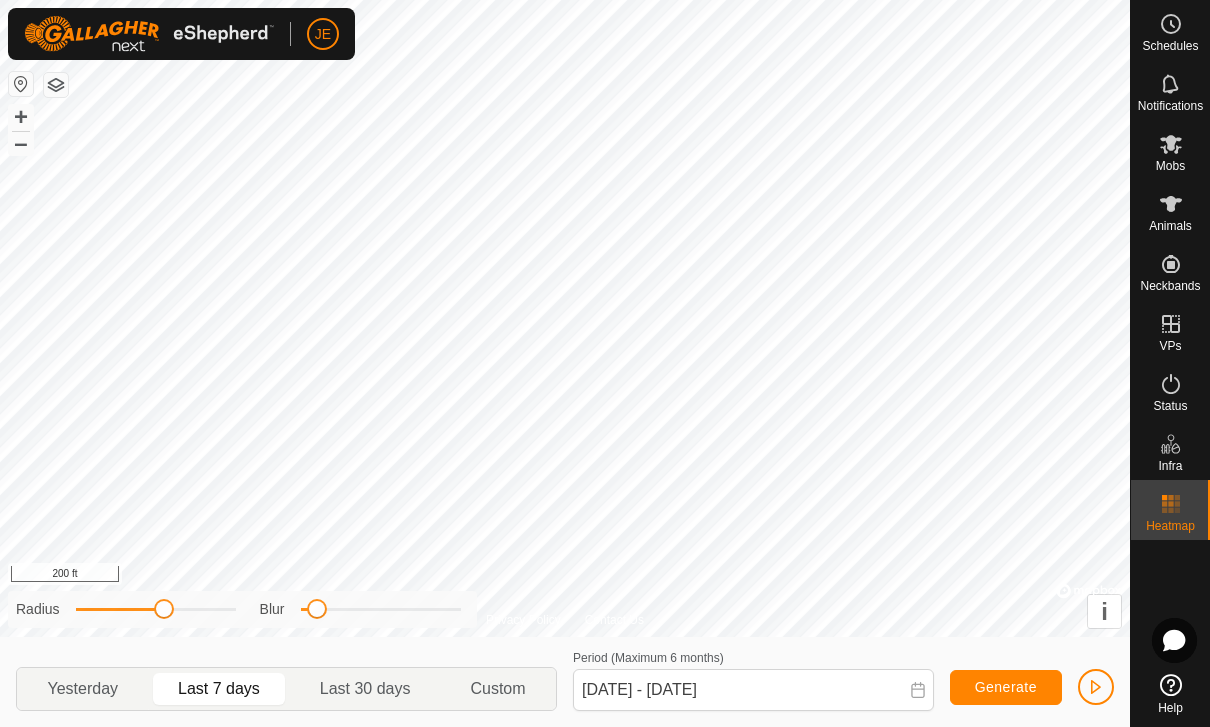 click 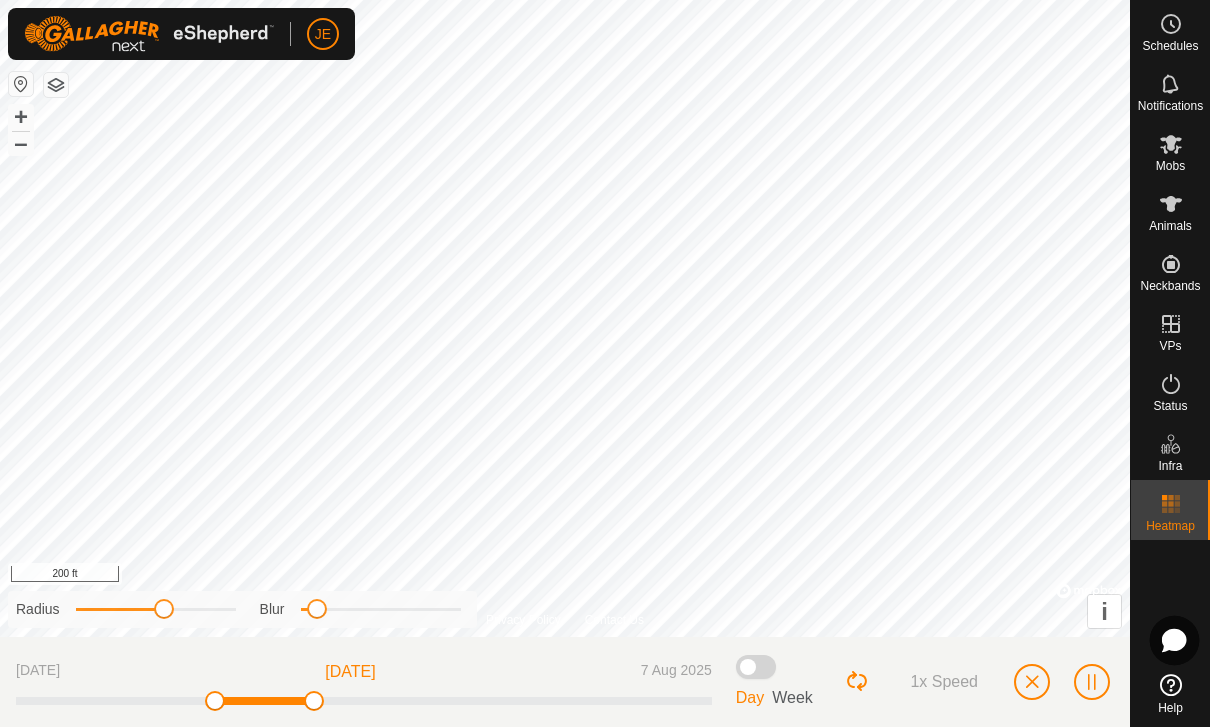 click 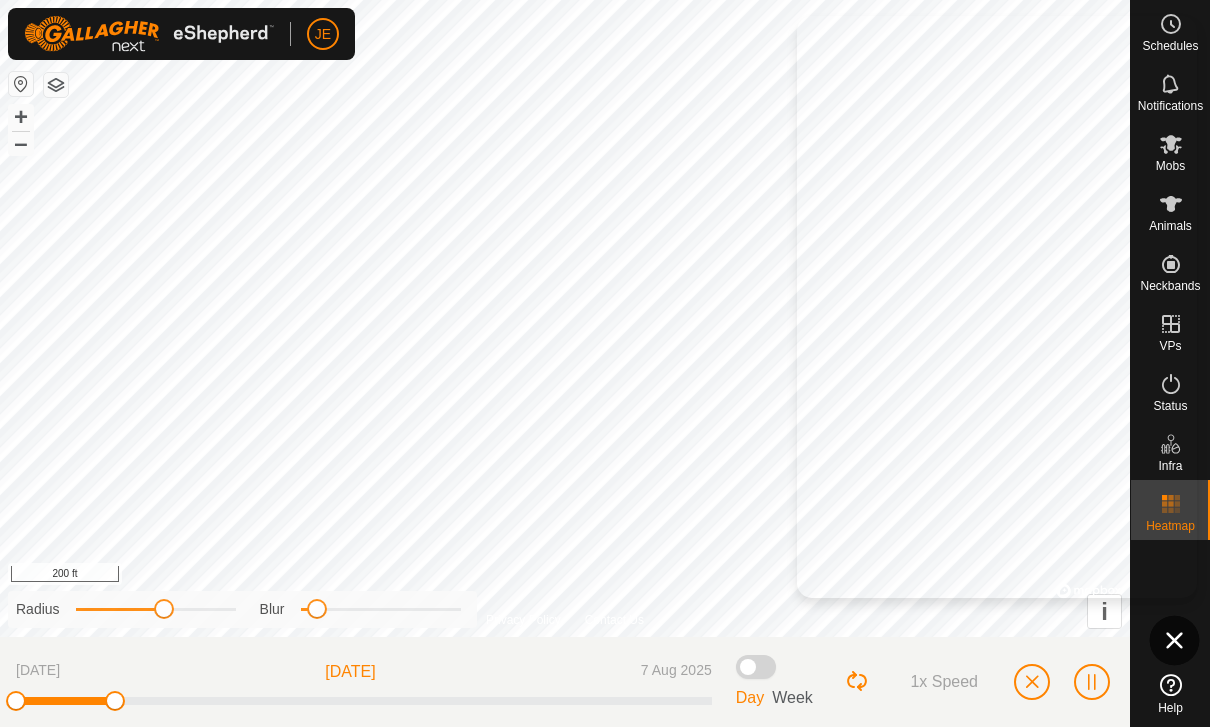 click 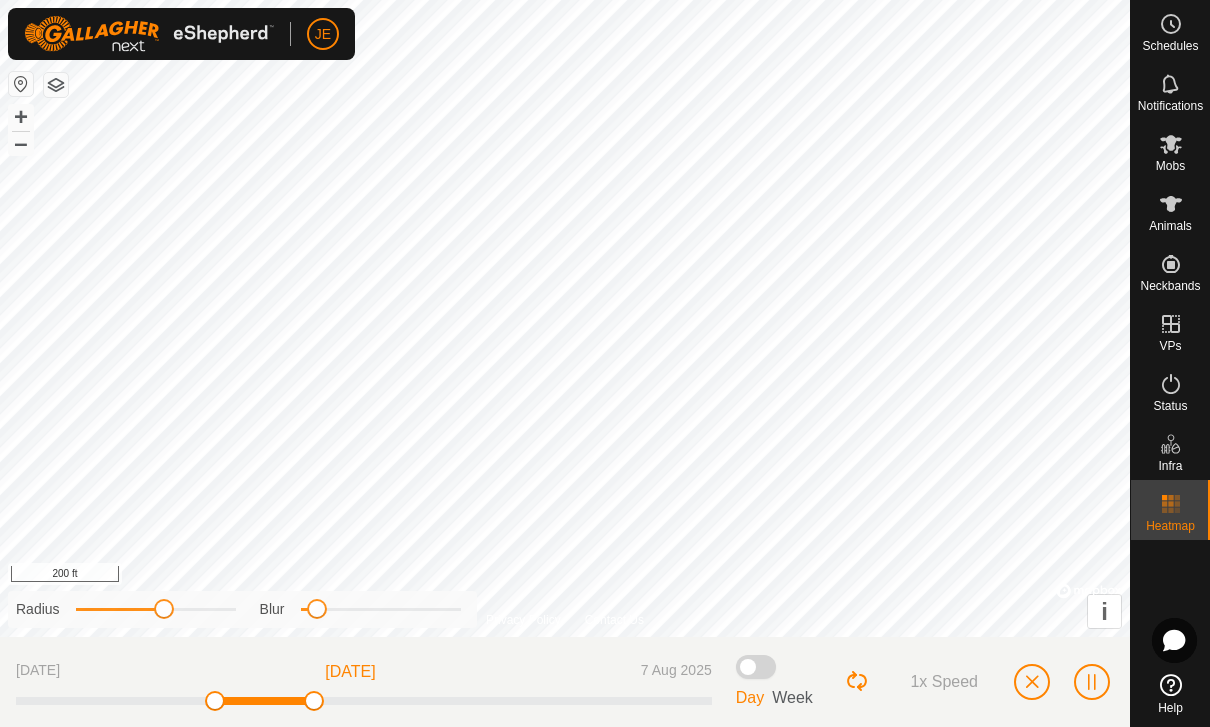 click 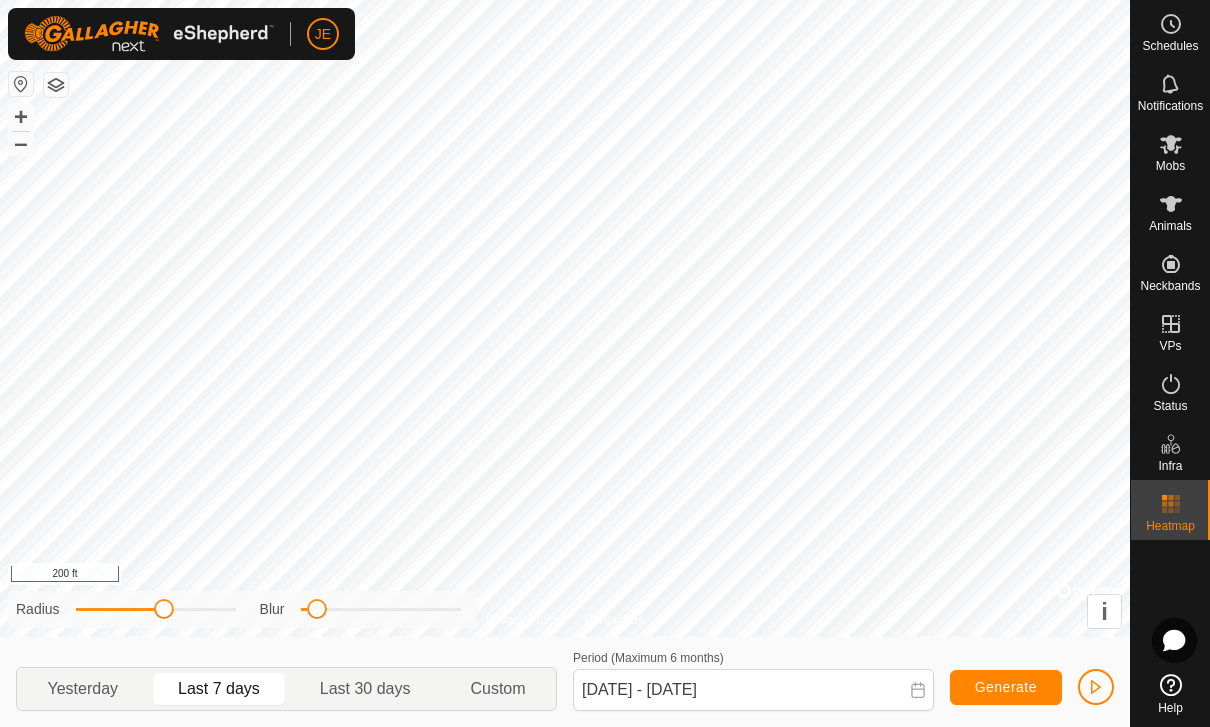 click at bounding box center [21, 84] 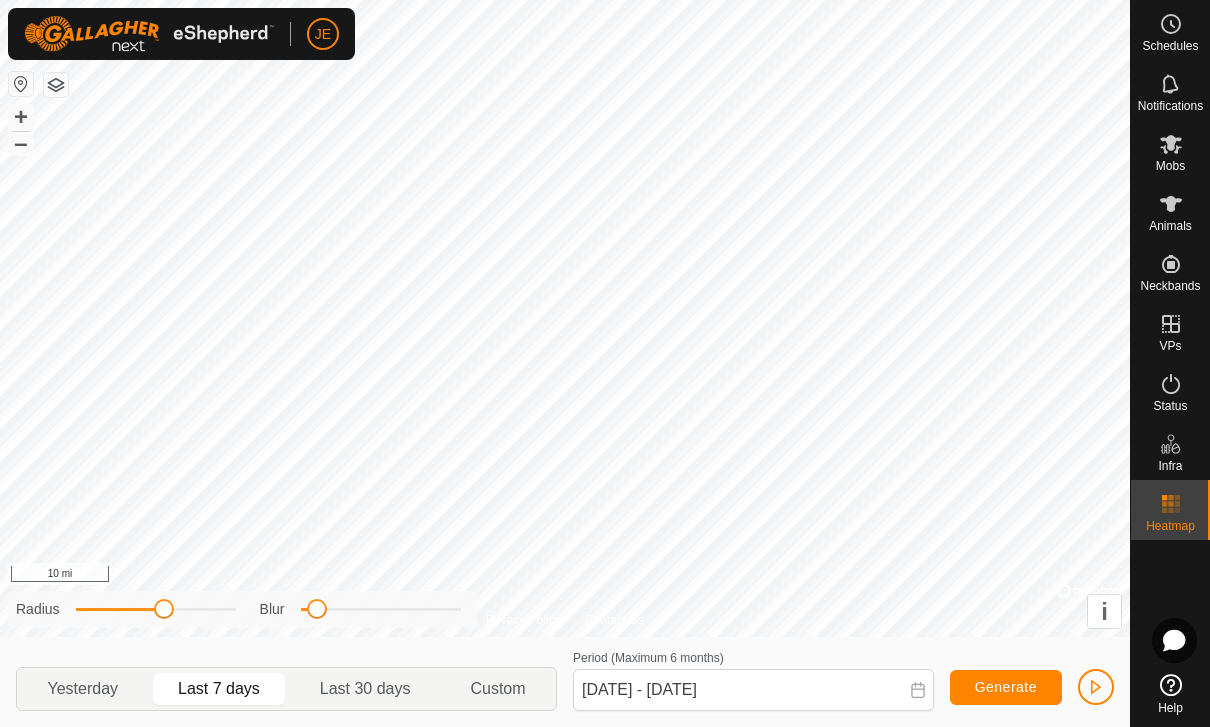 click at bounding box center (21, 84) 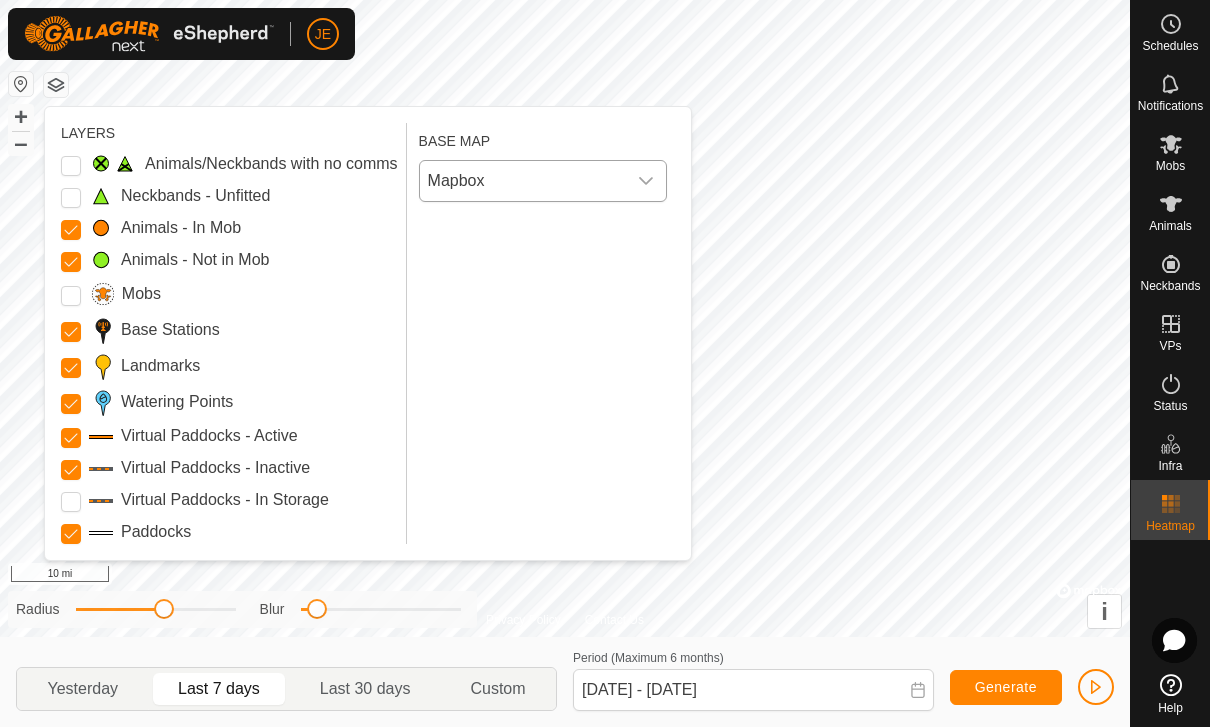 click on "Mapbox" at bounding box center (523, 181) 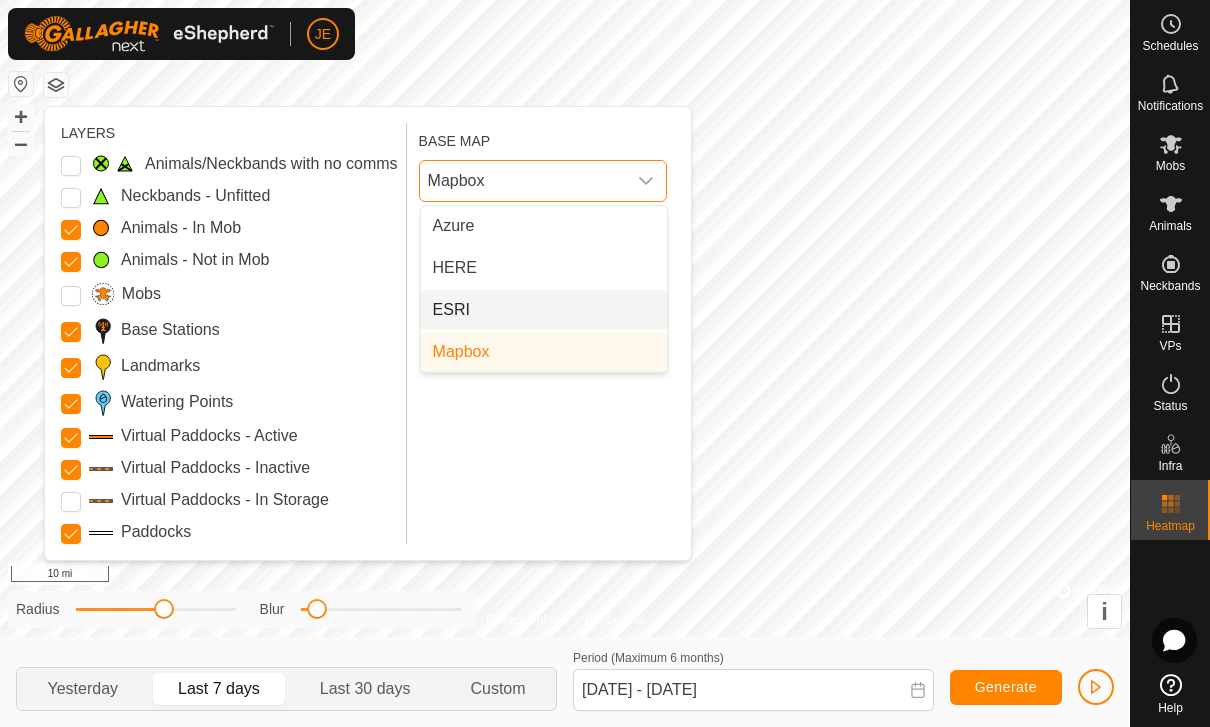 click on "ESRI" at bounding box center (544, 310) 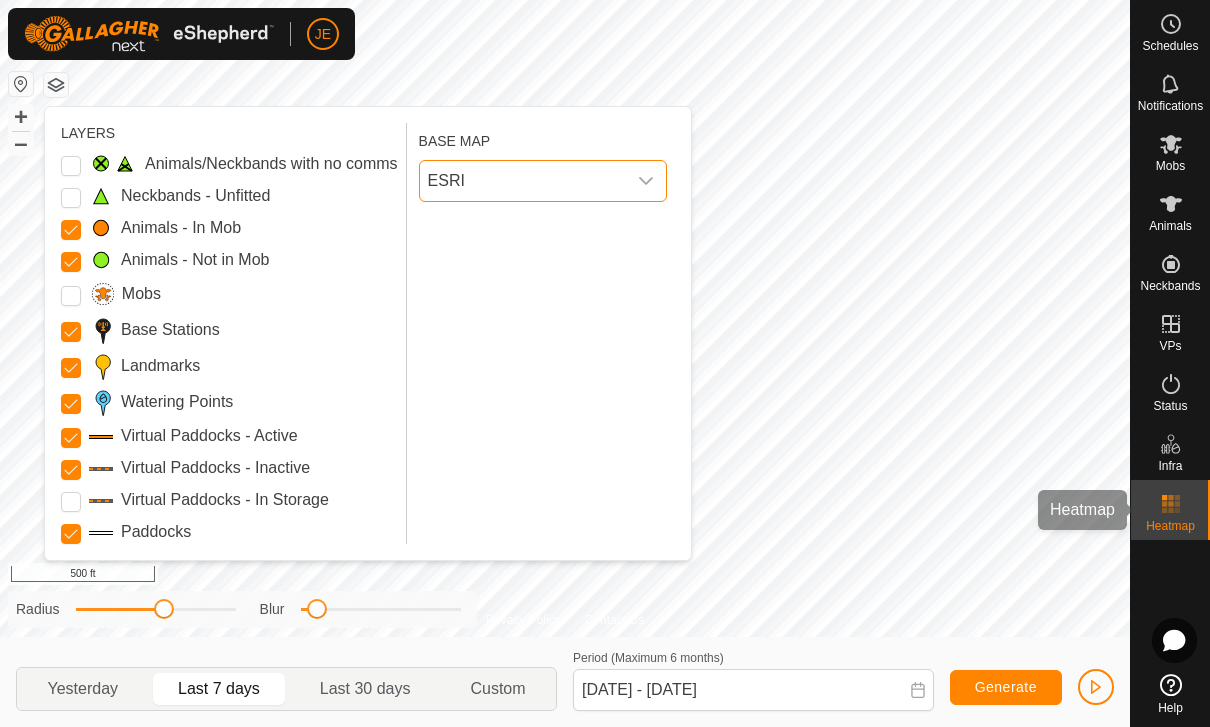 click at bounding box center [1171, 504] 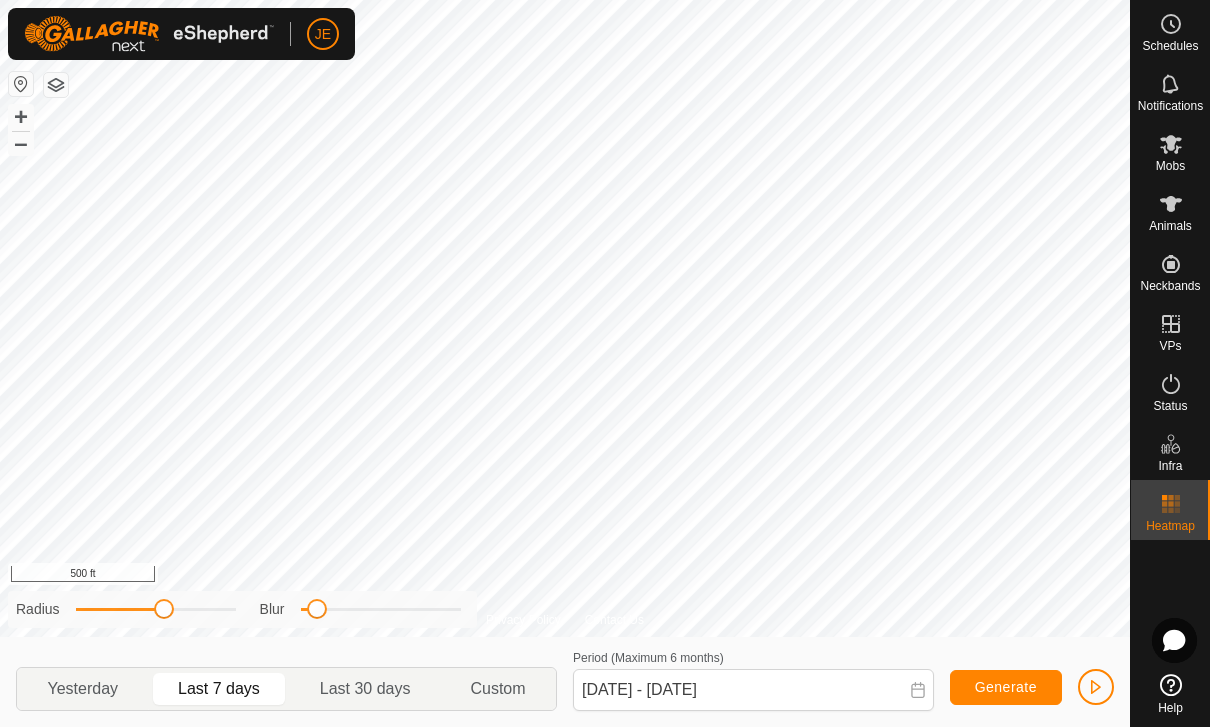 click 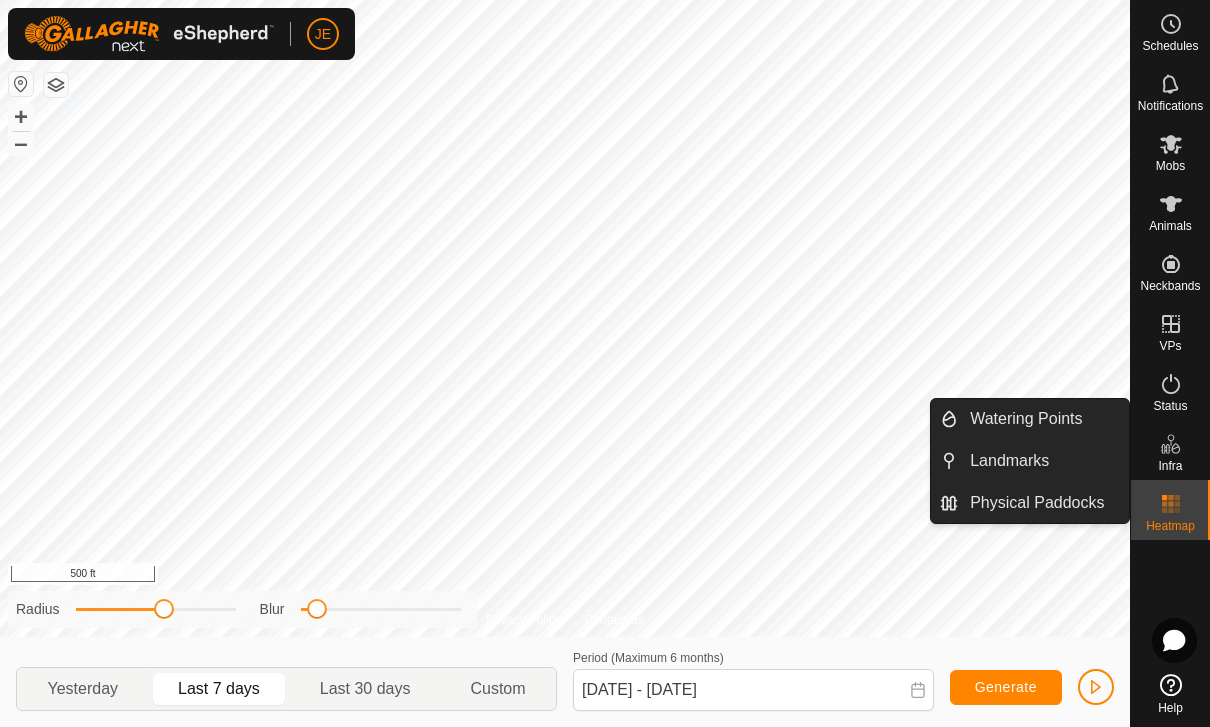 click 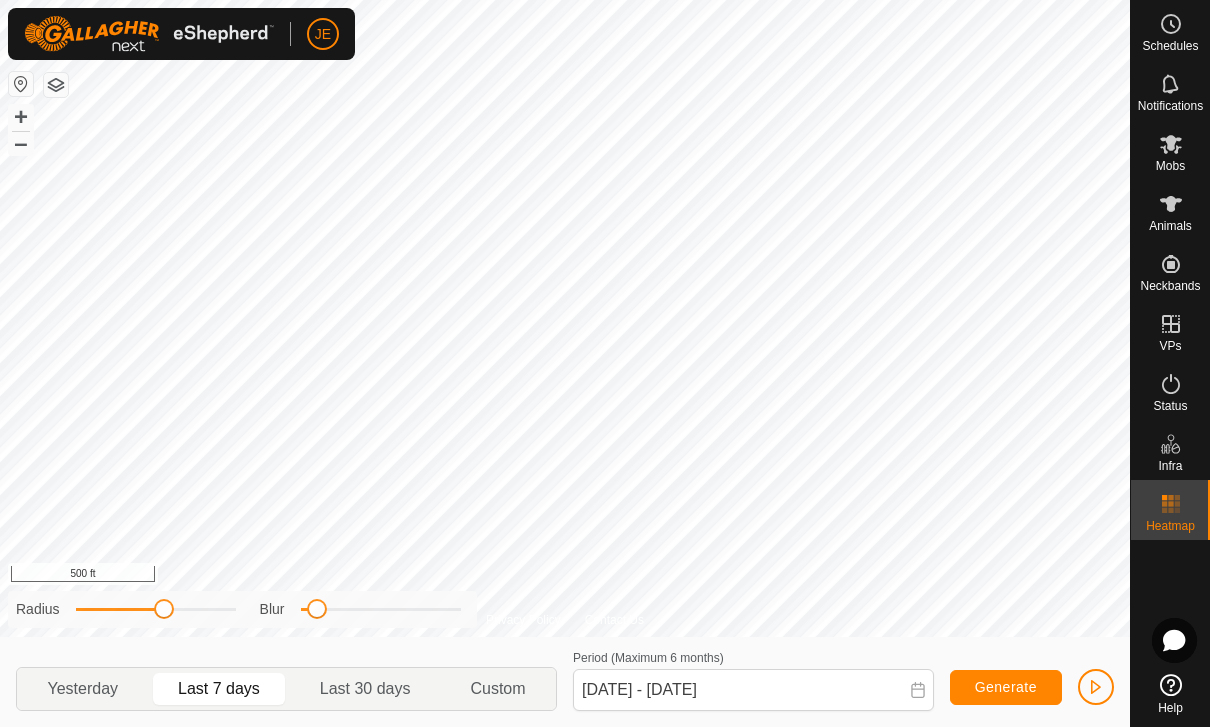 click 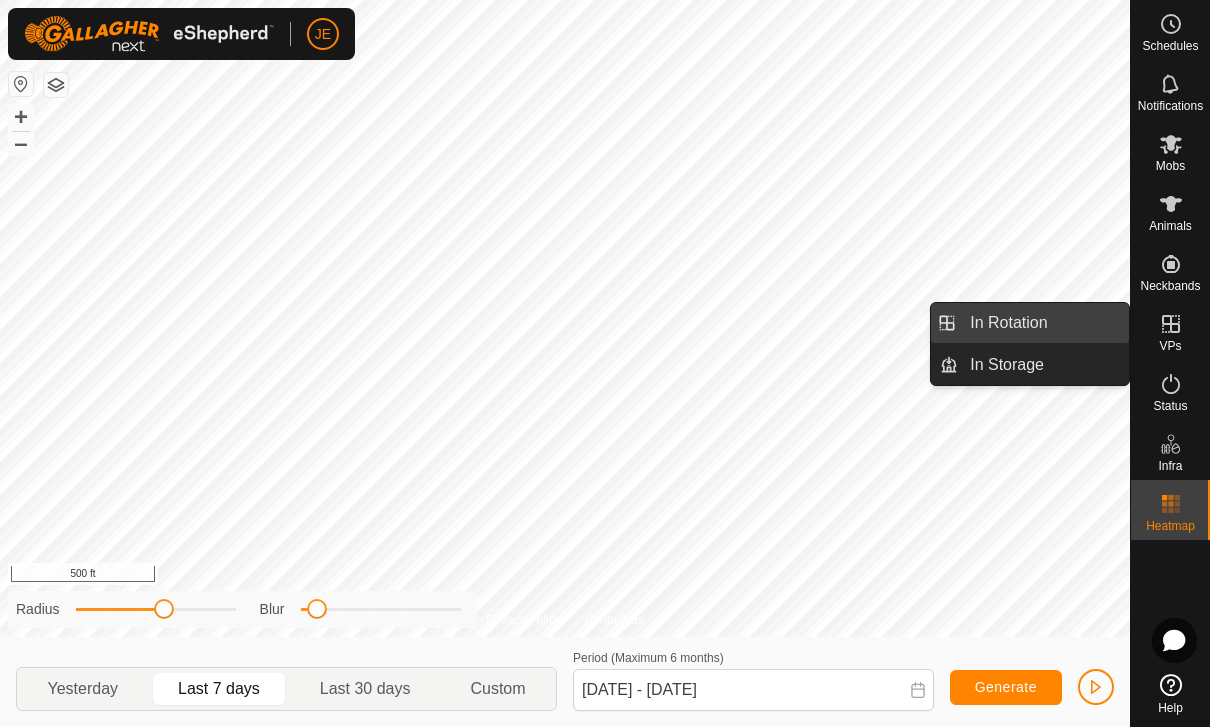 click on "In Rotation" at bounding box center (1043, 323) 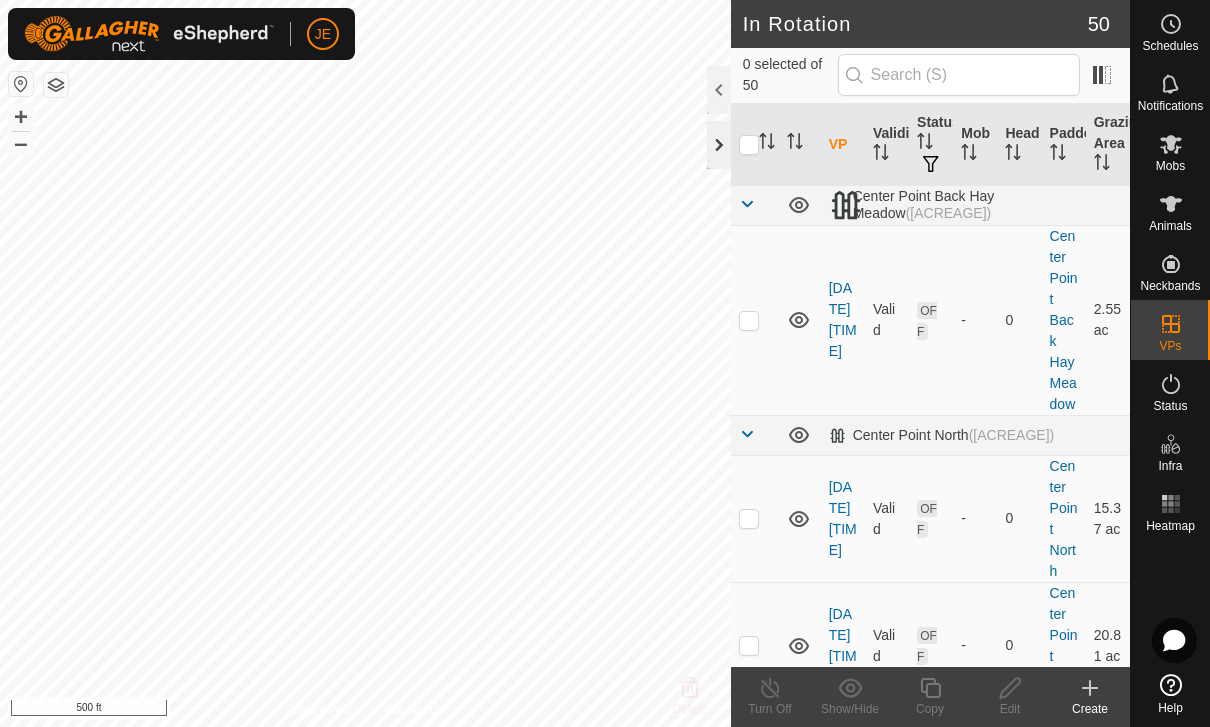 click 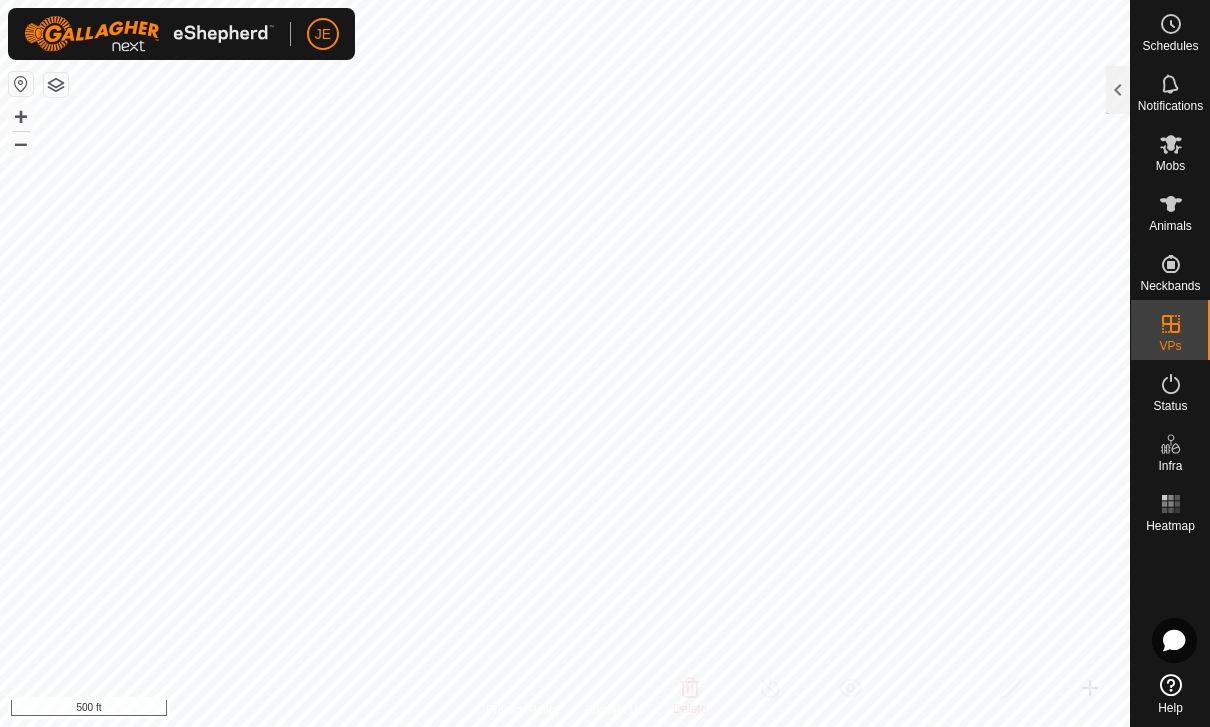 click 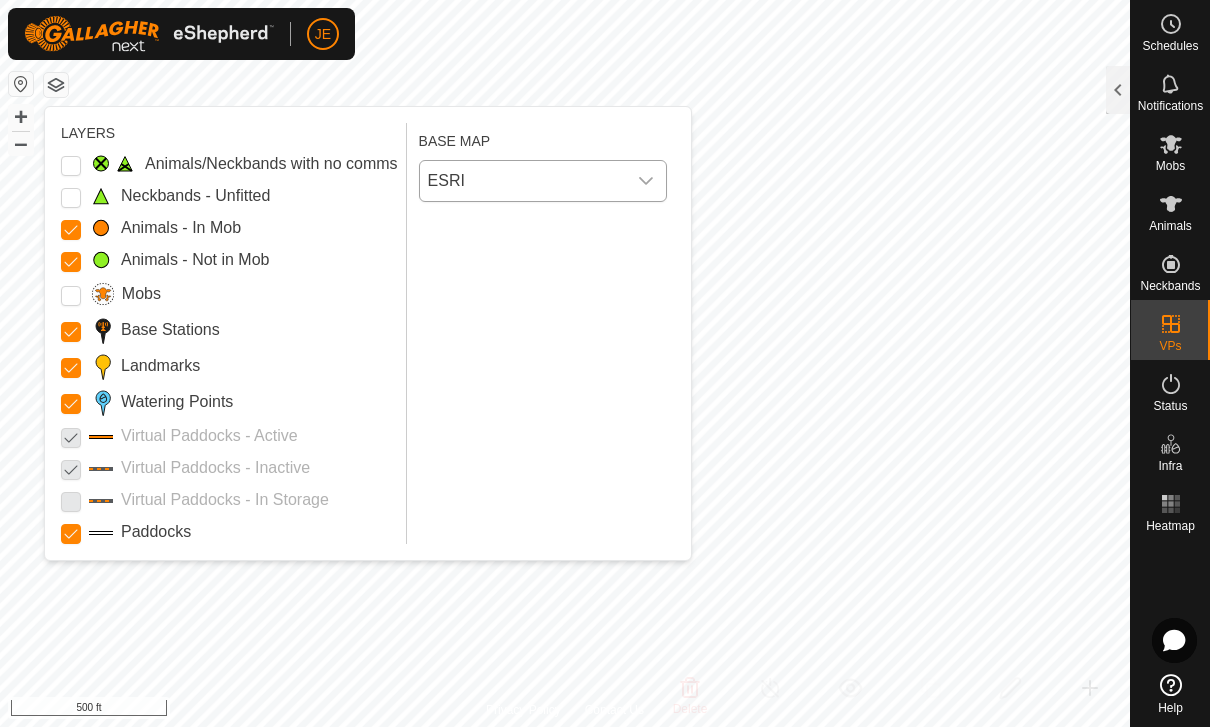 click on "ESRI" at bounding box center (523, 181) 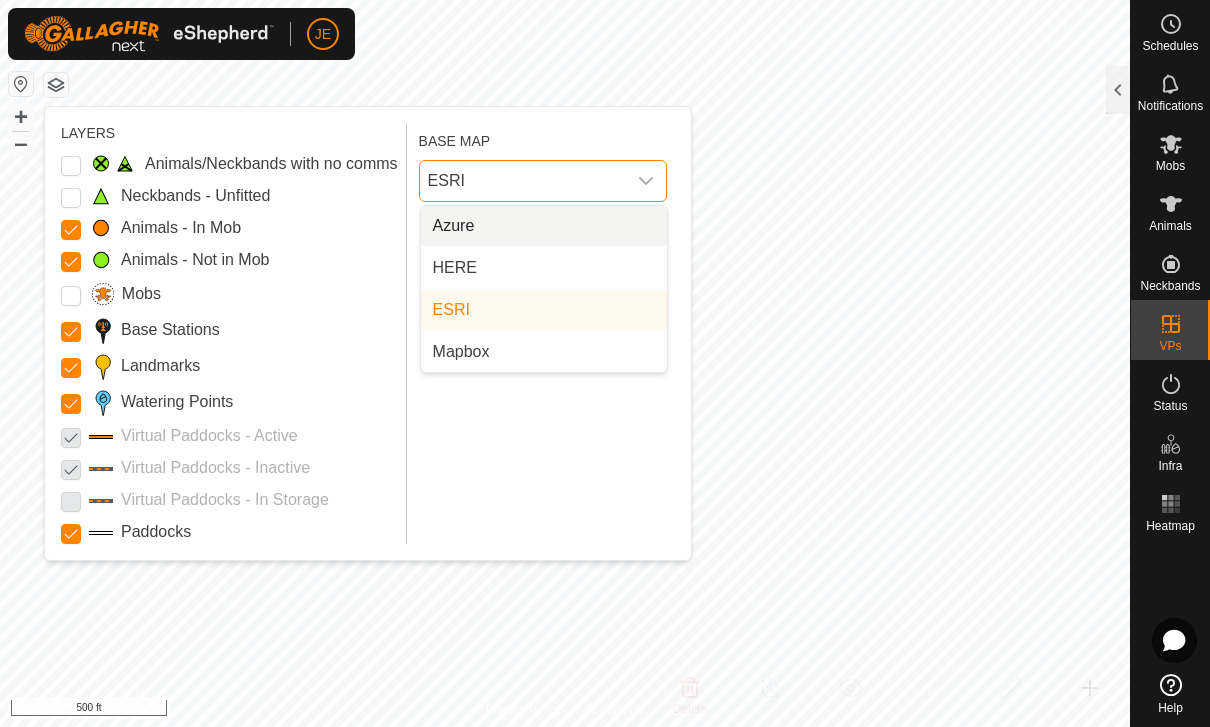 click on "HERE" at bounding box center [544, 268] 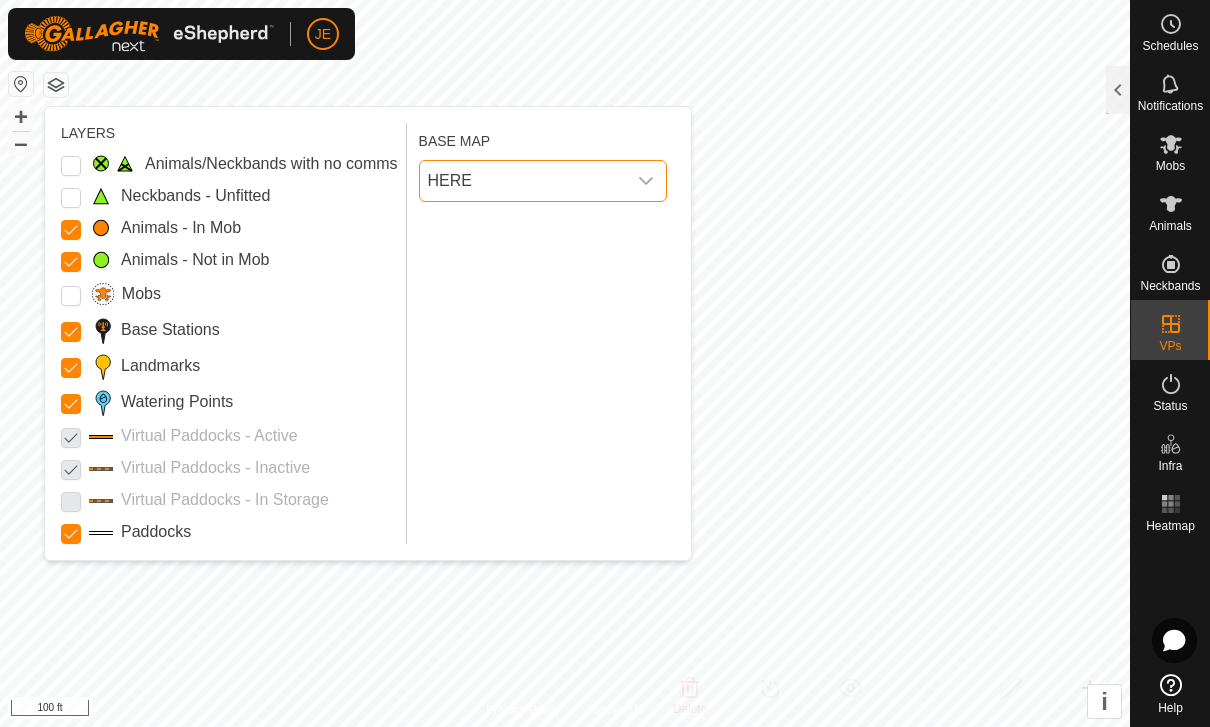 click on "HERE" at bounding box center (523, 181) 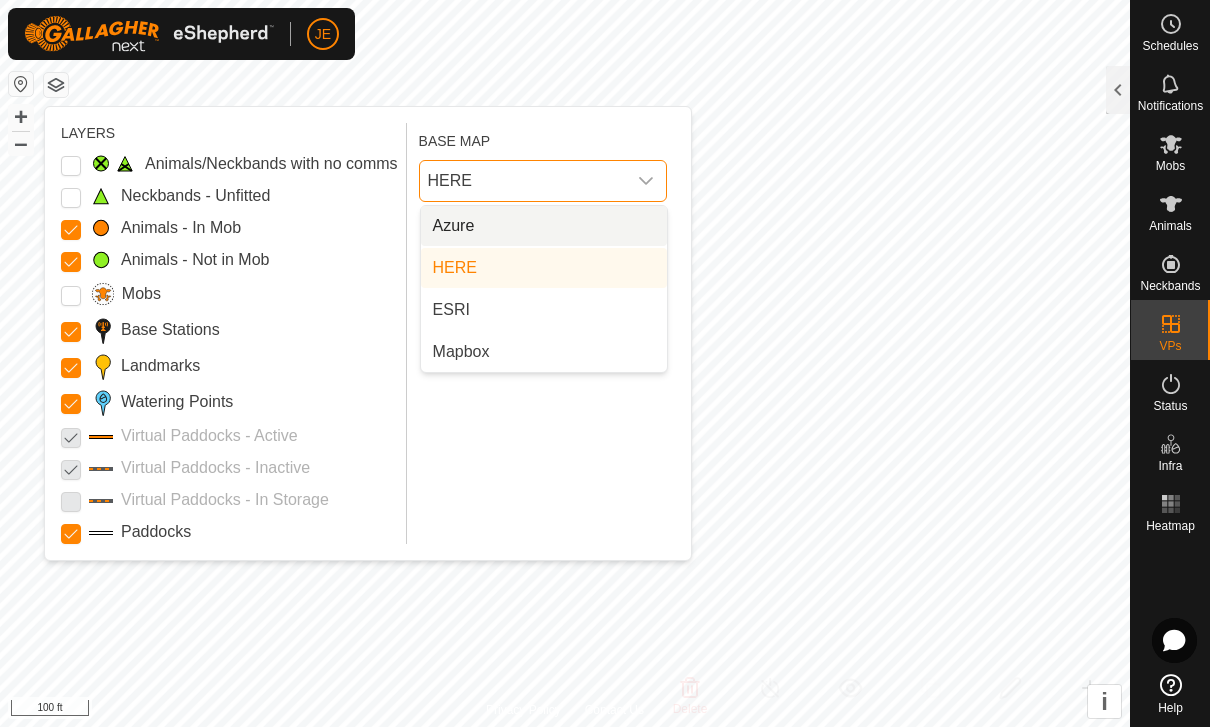 click on "Azure" at bounding box center (544, 226) 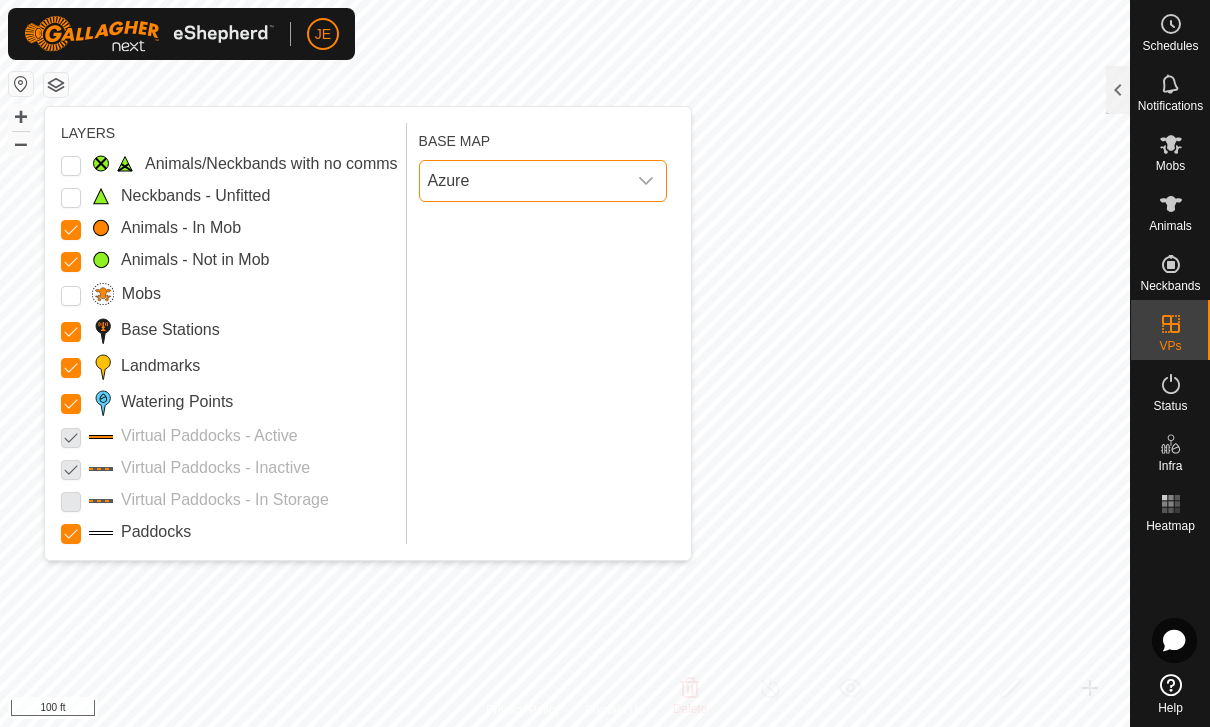 click on "Azure" at bounding box center [523, 181] 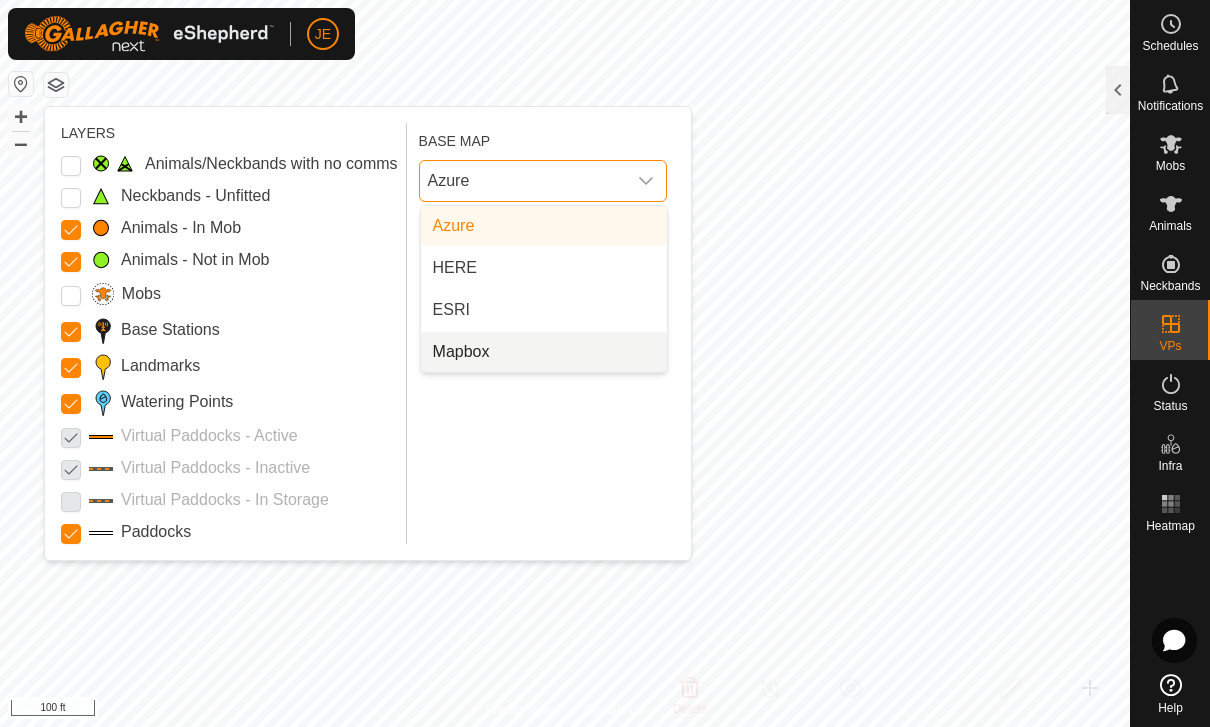 click on "Mapbox" at bounding box center (544, 352) 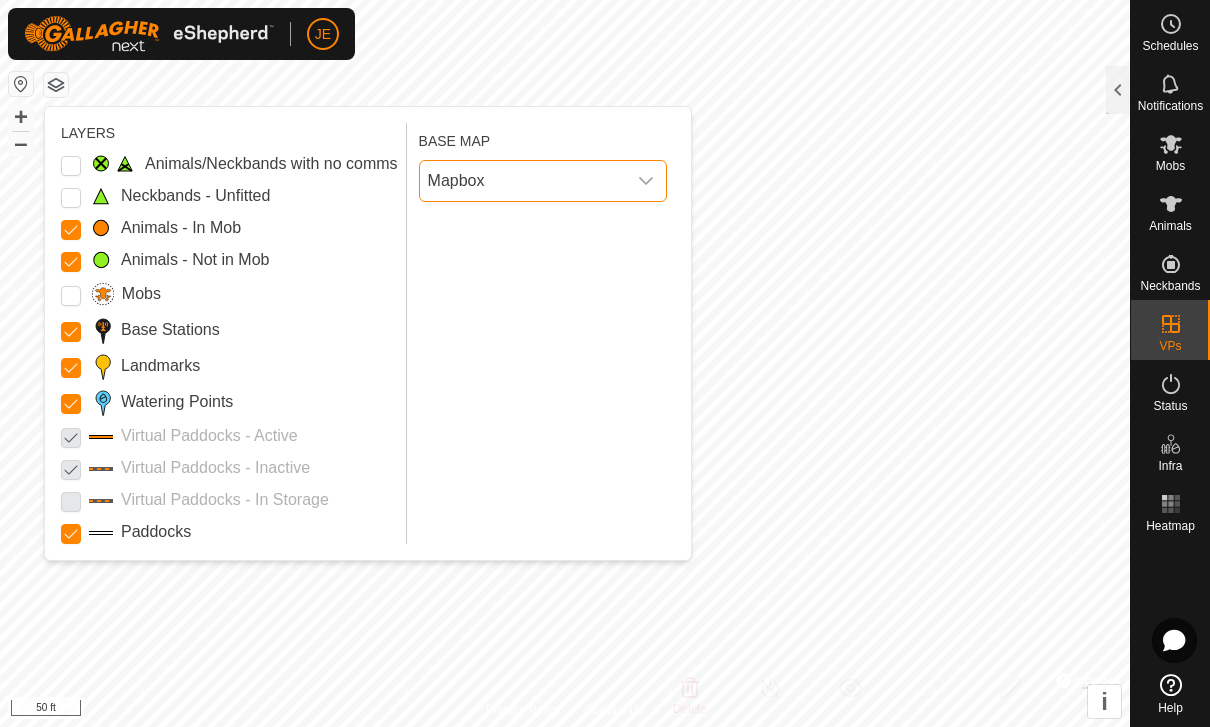 click 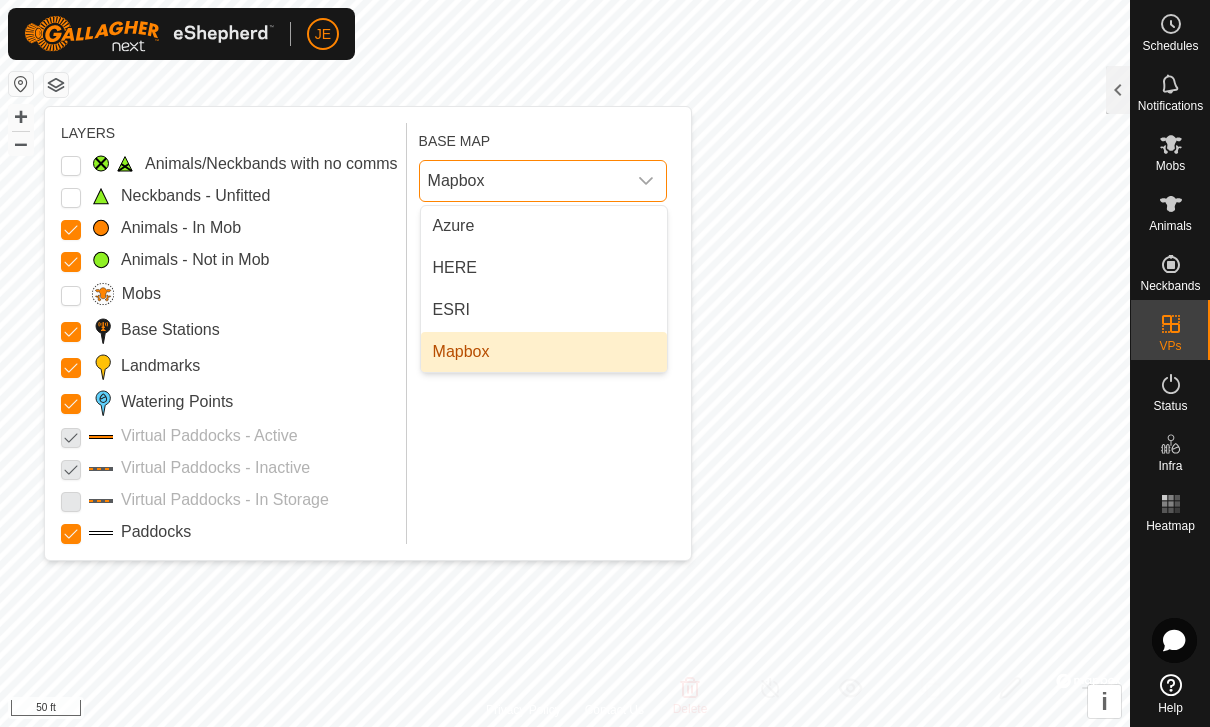 click on "Azure" at bounding box center [544, 226] 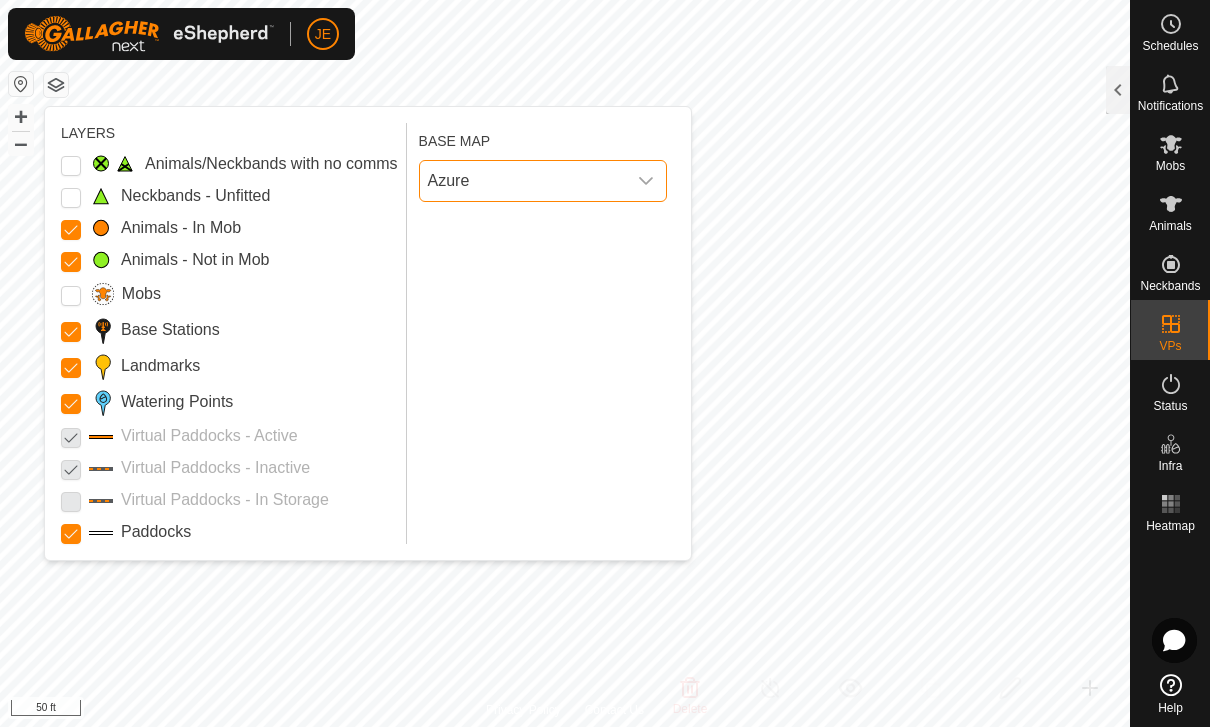 click at bounding box center (646, 181) 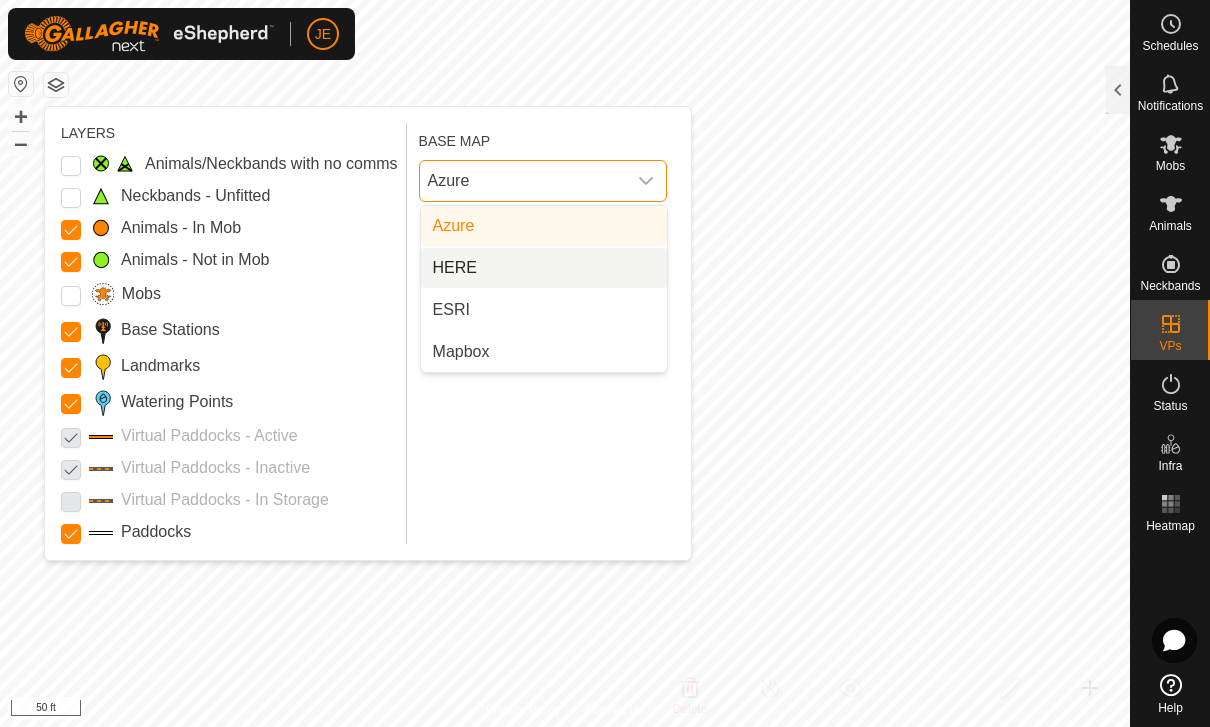 click on "HERE" at bounding box center [544, 268] 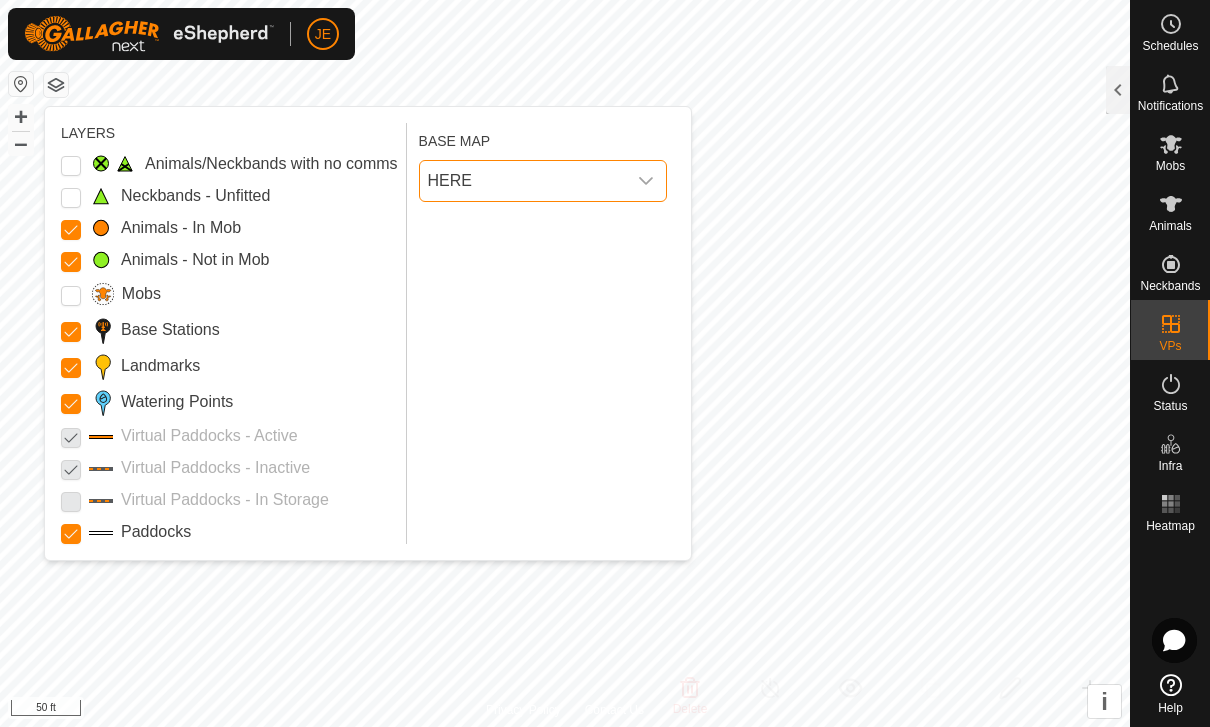 click 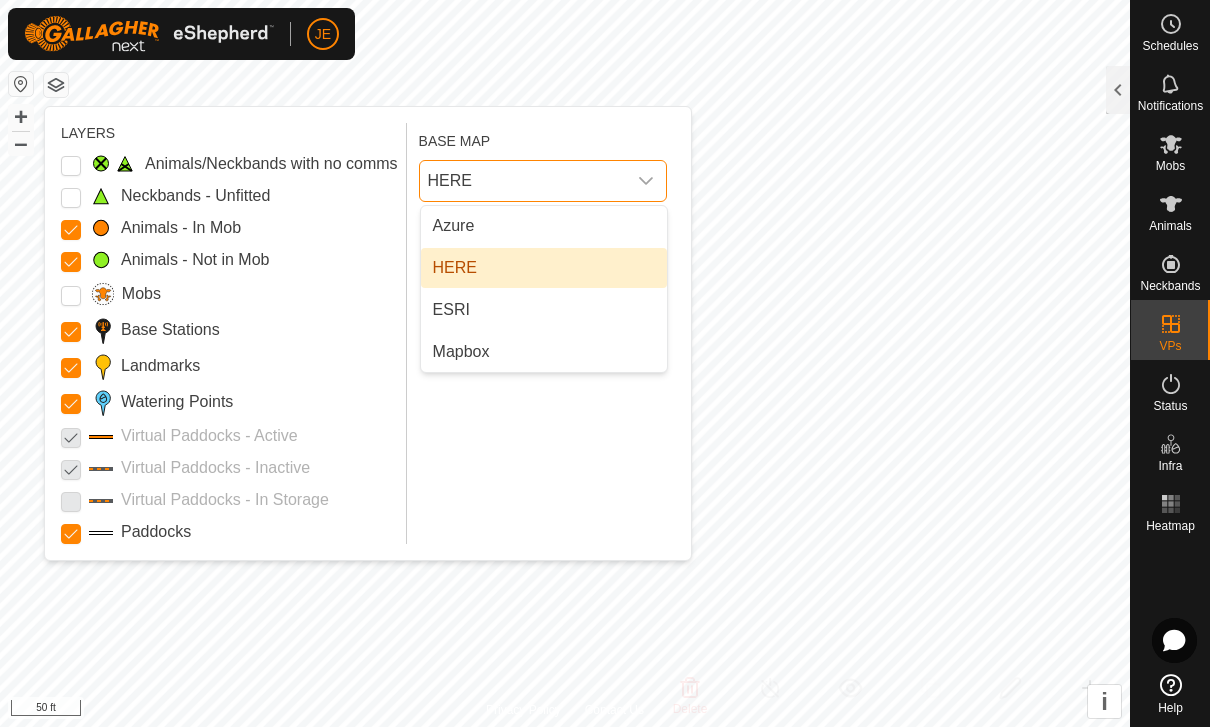 click on "ESRI" at bounding box center [544, 310] 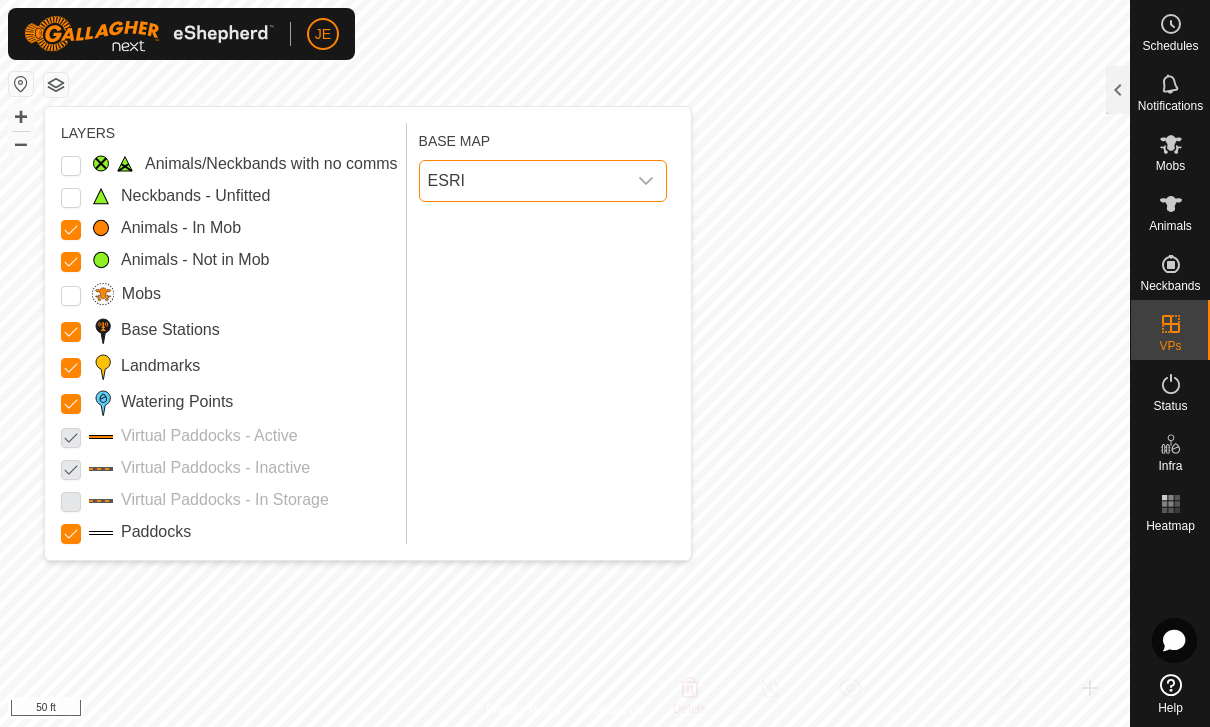 click on "ESRI" at bounding box center (523, 181) 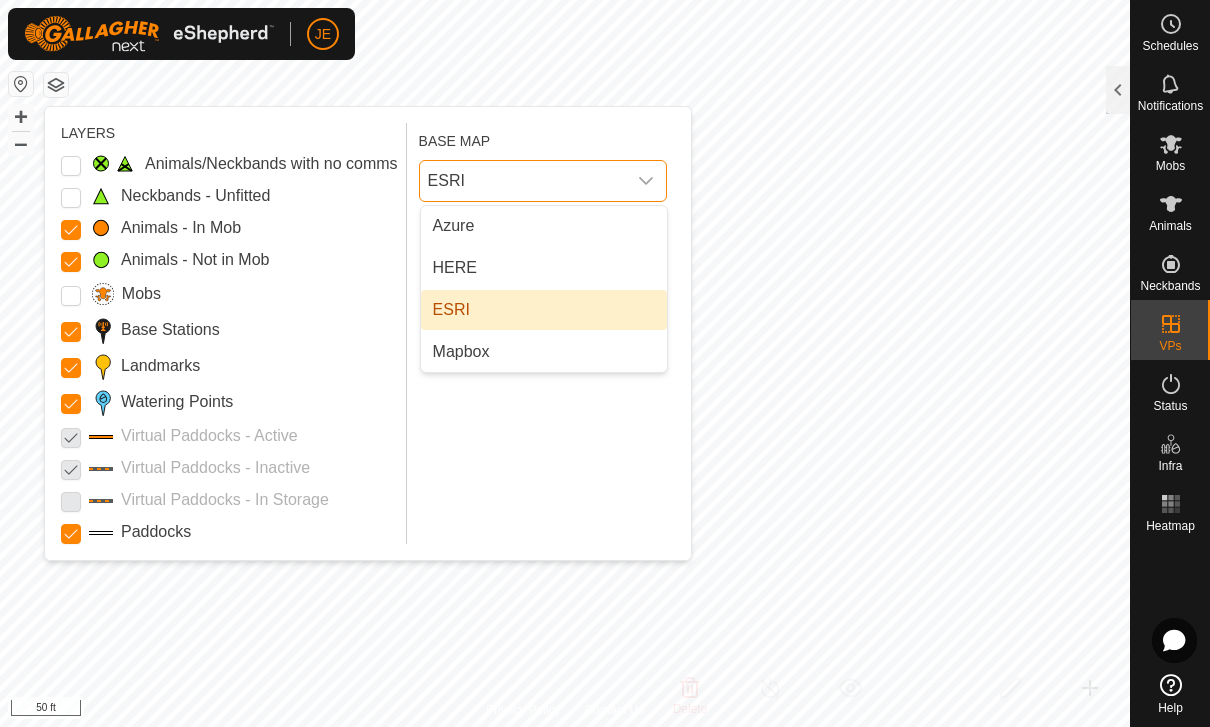 click on "Mapbox" at bounding box center (544, 352) 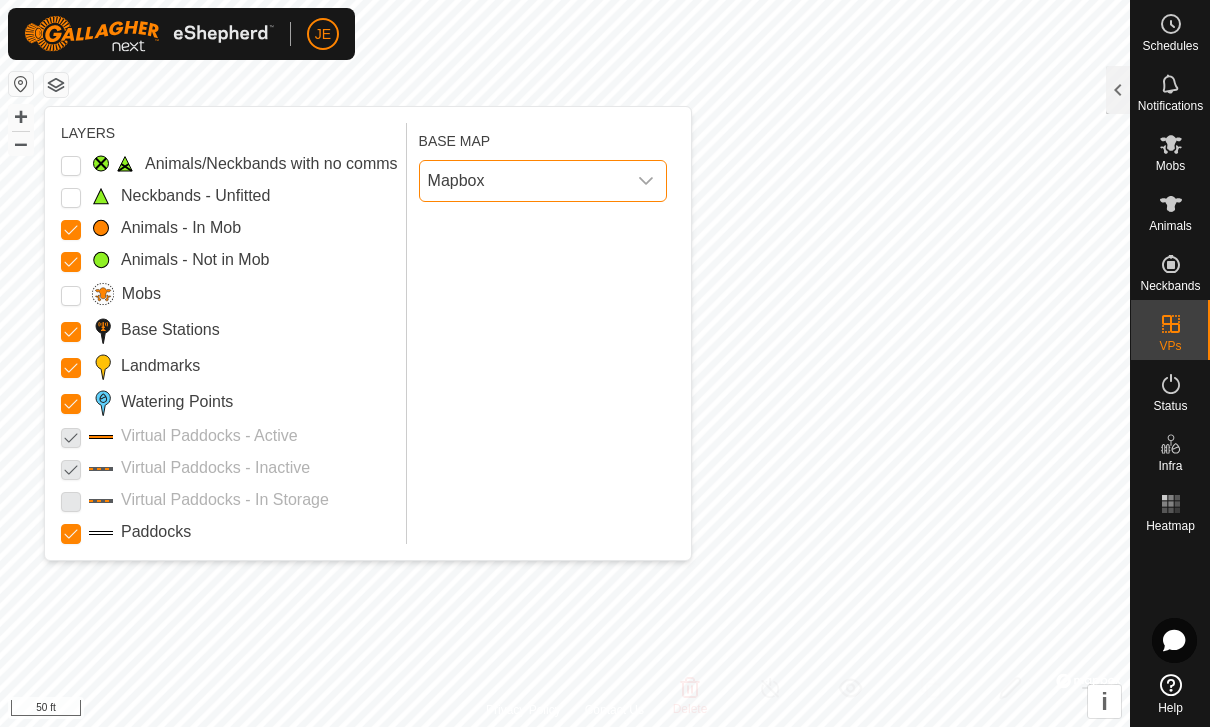 click on "Mapbox" at bounding box center (523, 181) 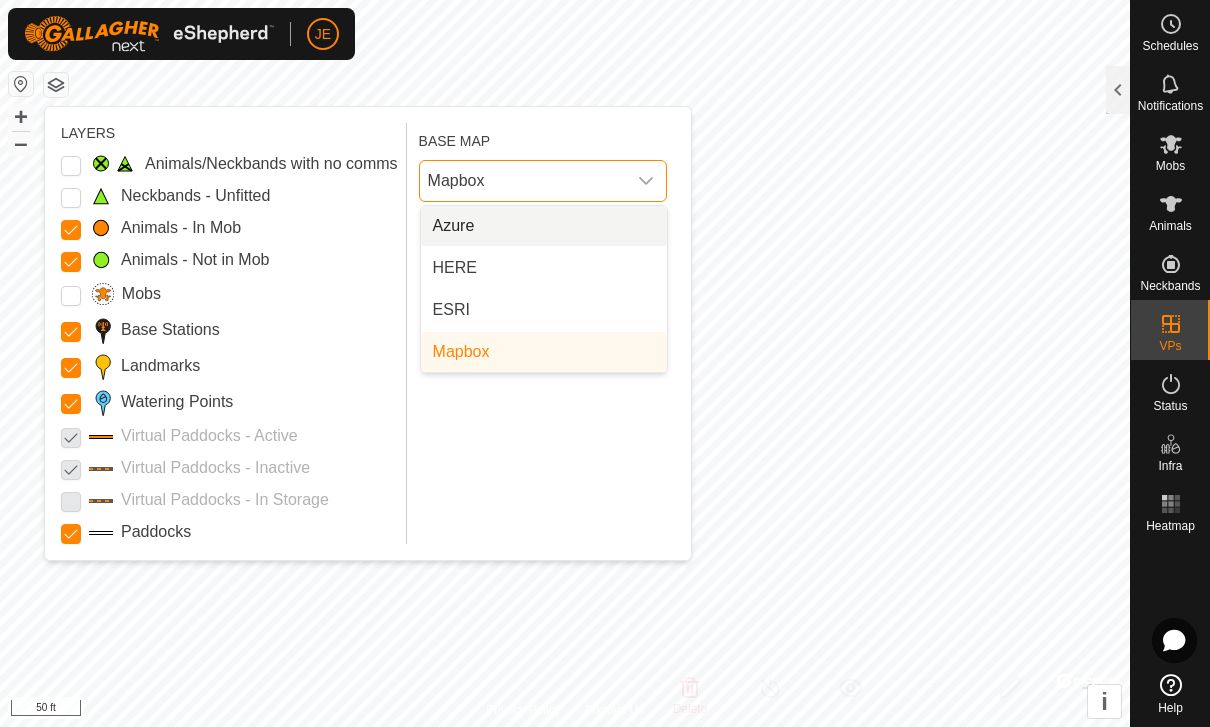 click on "Azure" at bounding box center [544, 226] 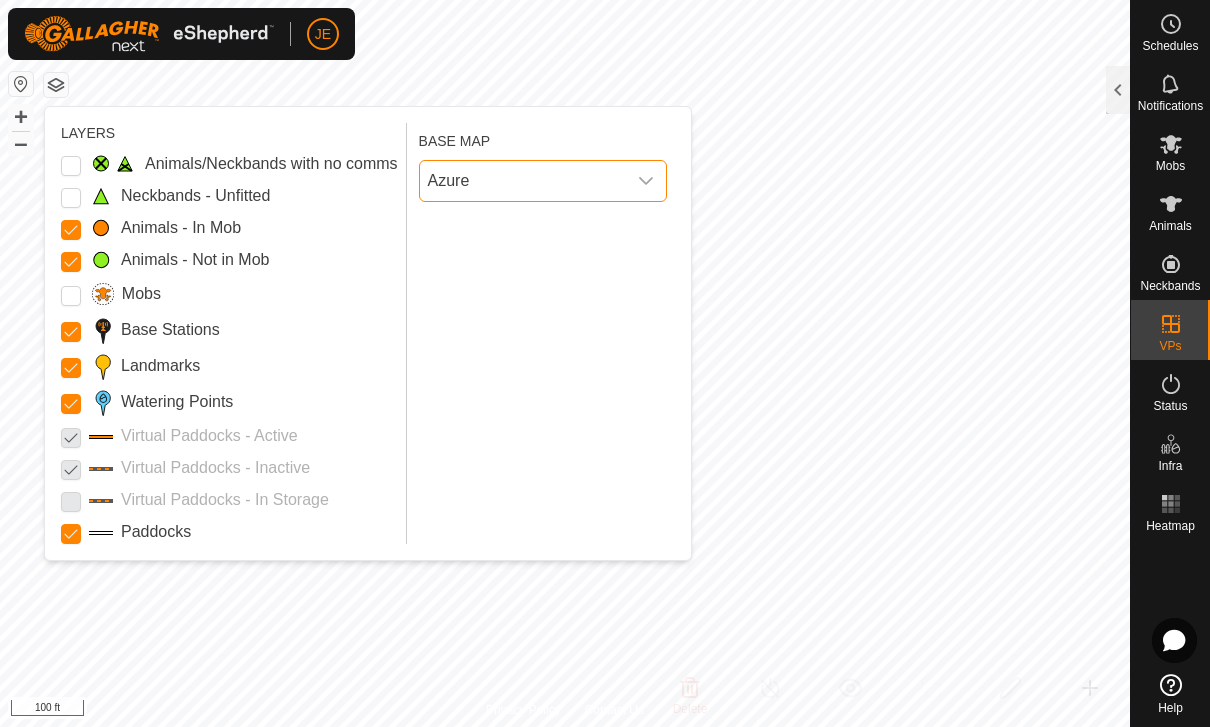 click 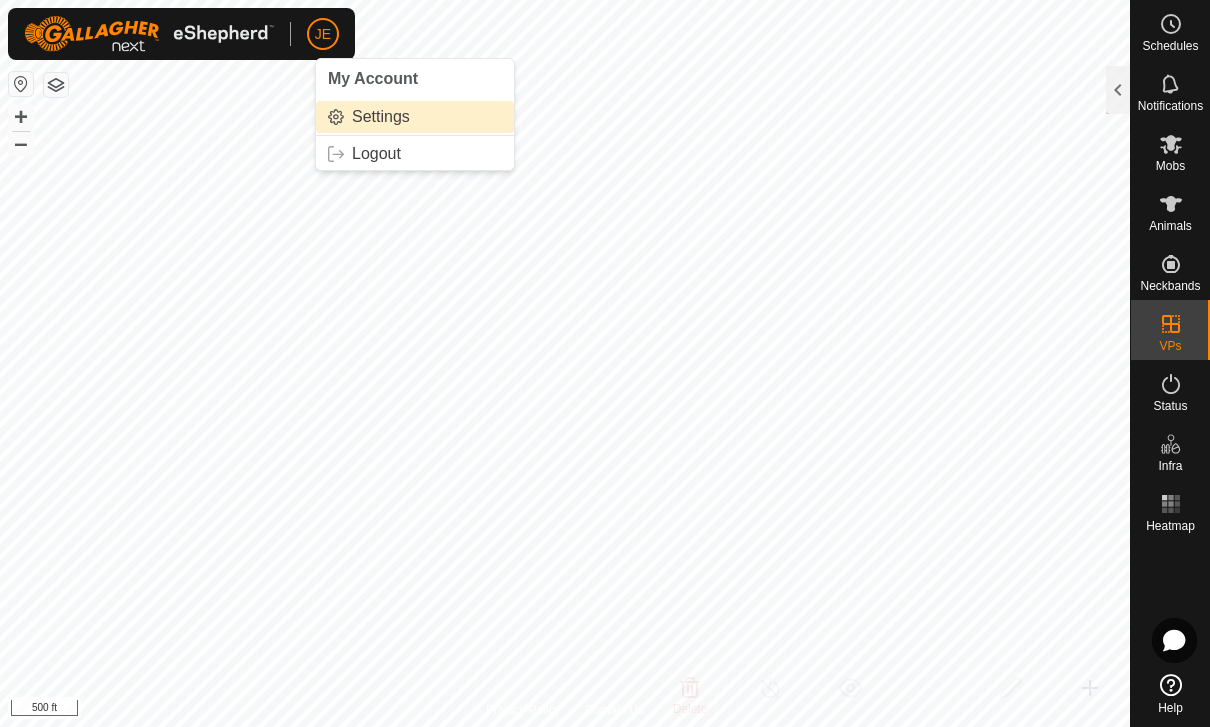click on "Settings" at bounding box center (415, 117) 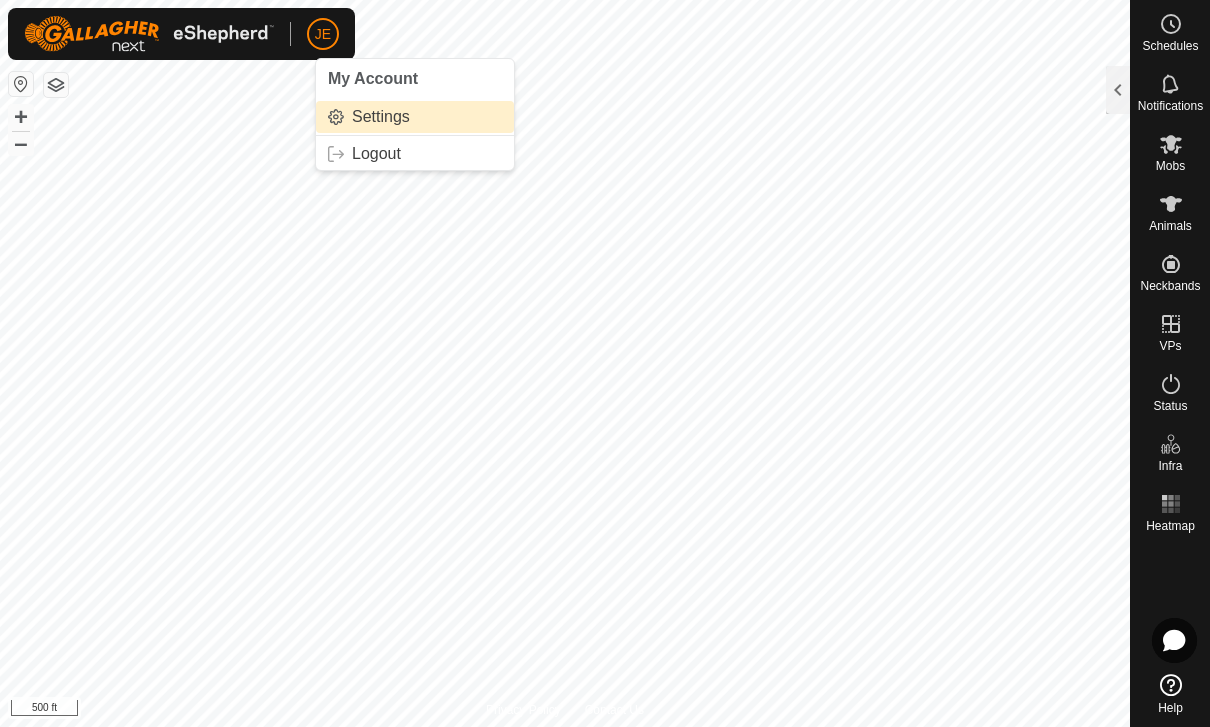 click on "Settings" at bounding box center (381, 117) 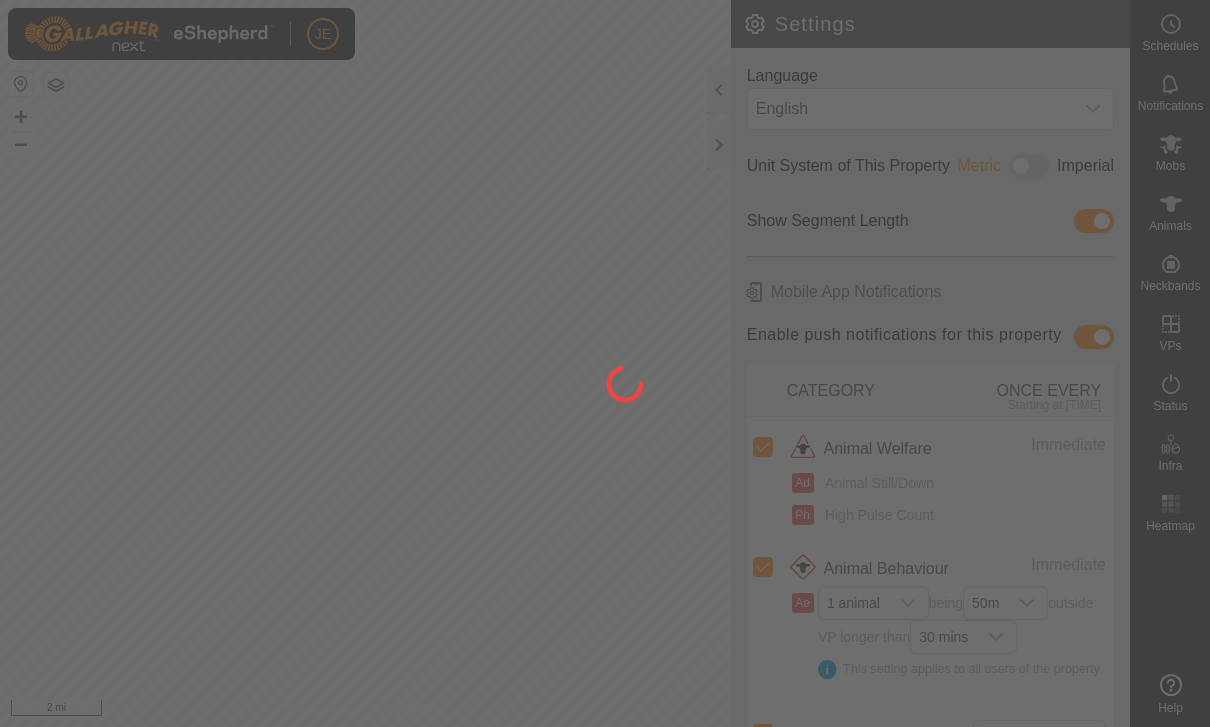 scroll, scrollTop: 0, scrollLeft: 0, axis: both 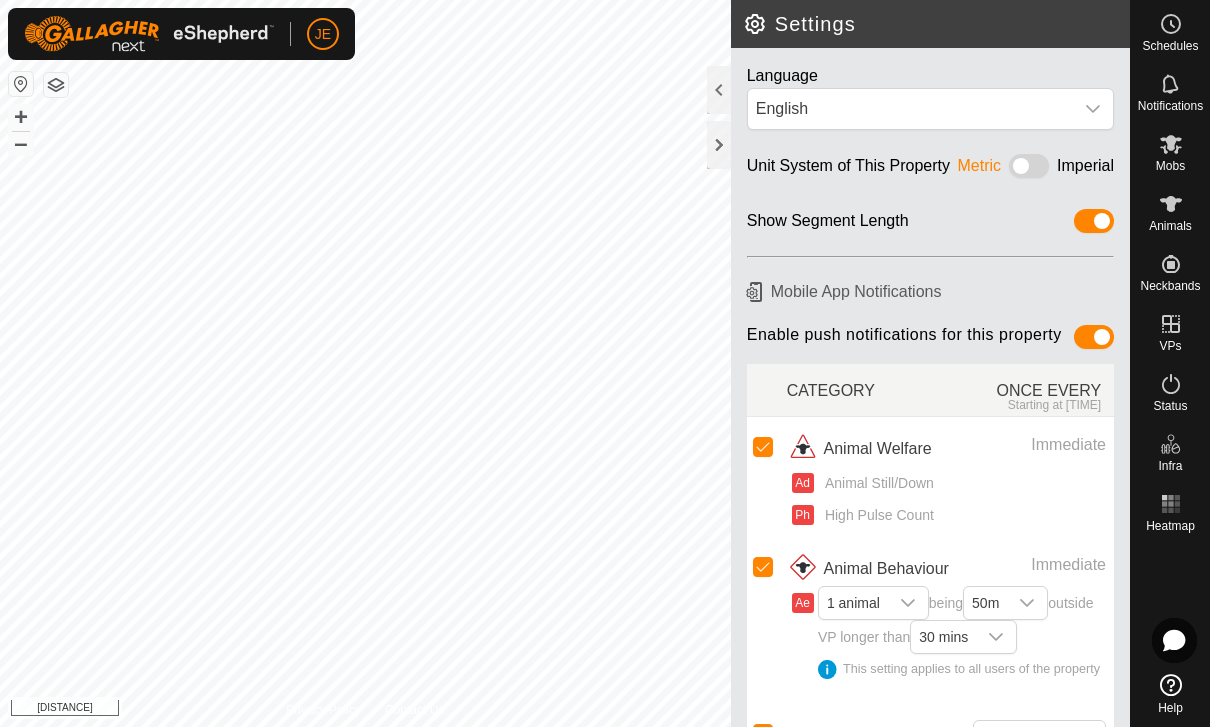click 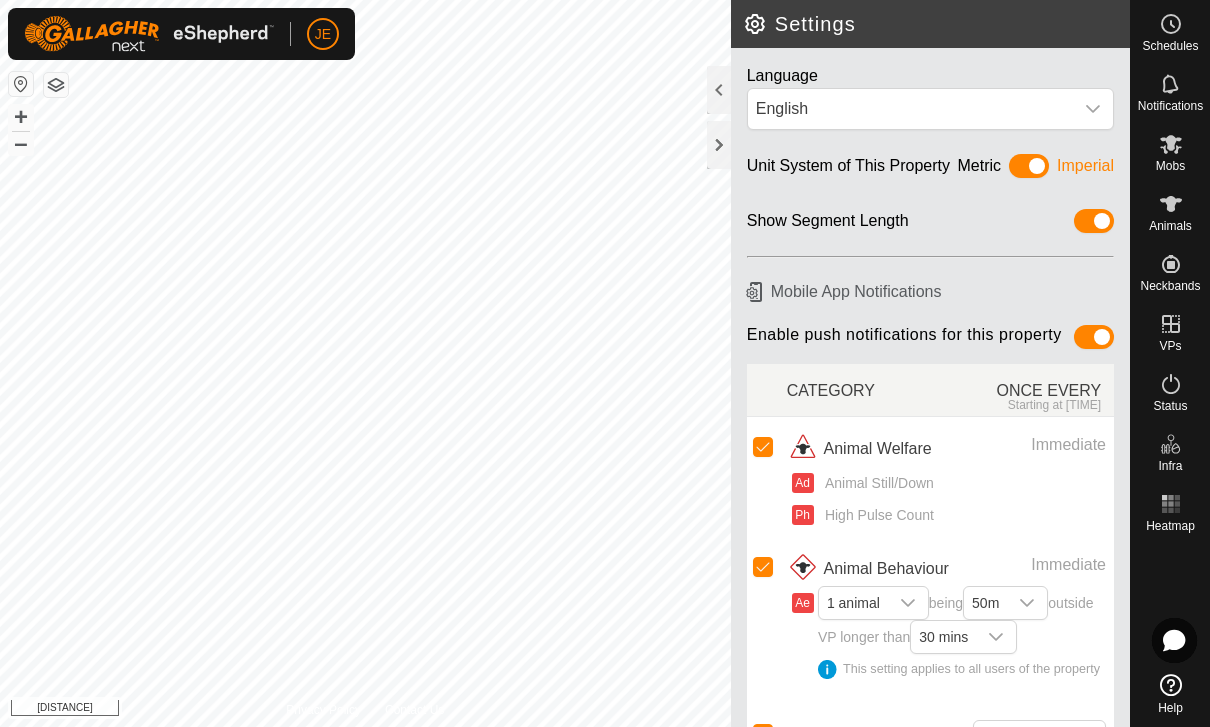 scroll, scrollTop: 0, scrollLeft: 0, axis: both 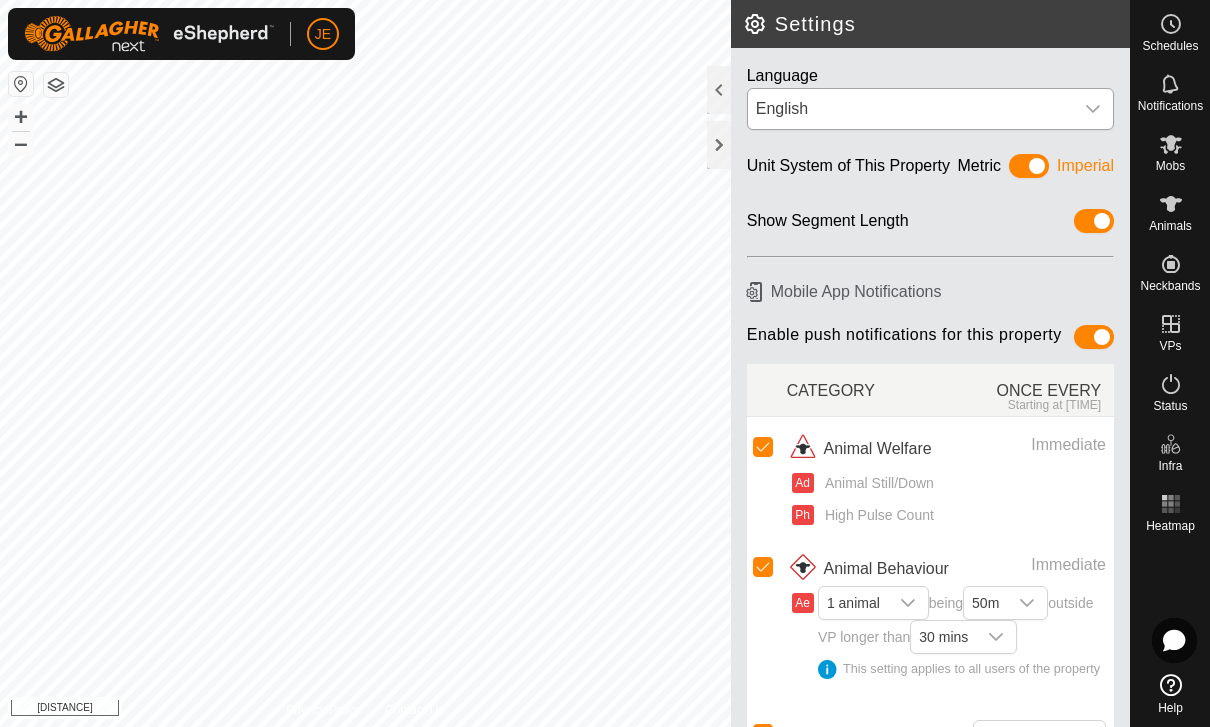 click 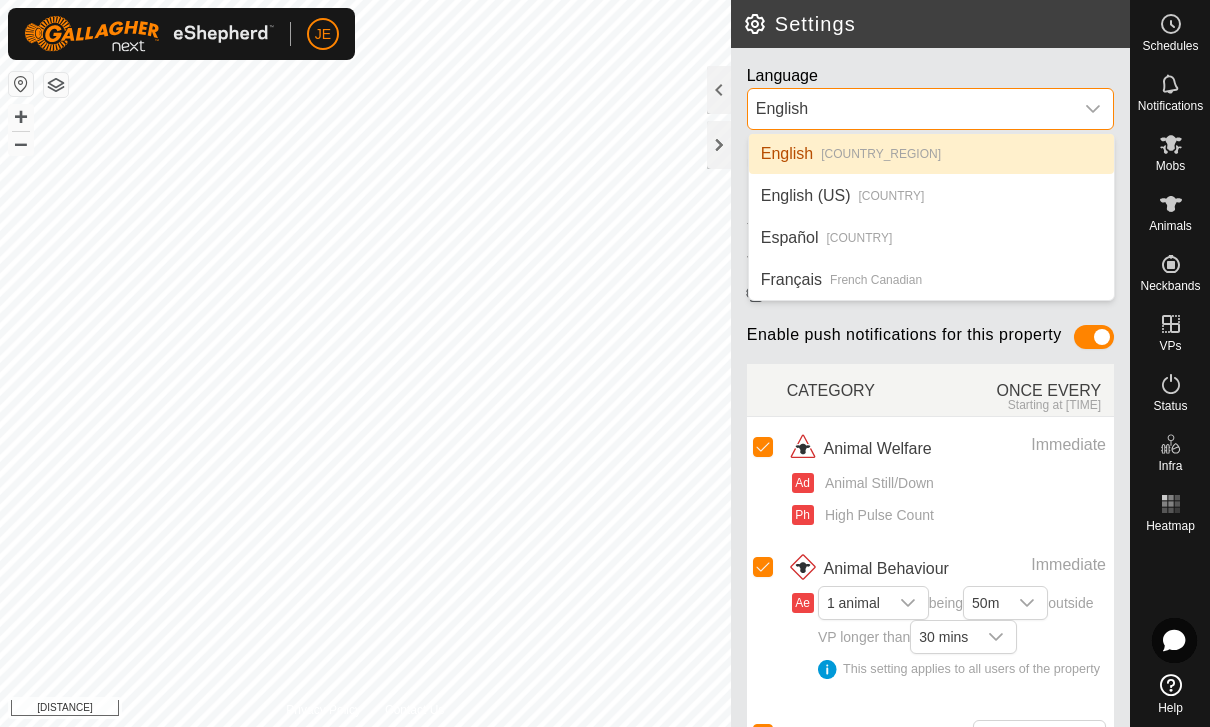 click on "English" at bounding box center (910, 109) 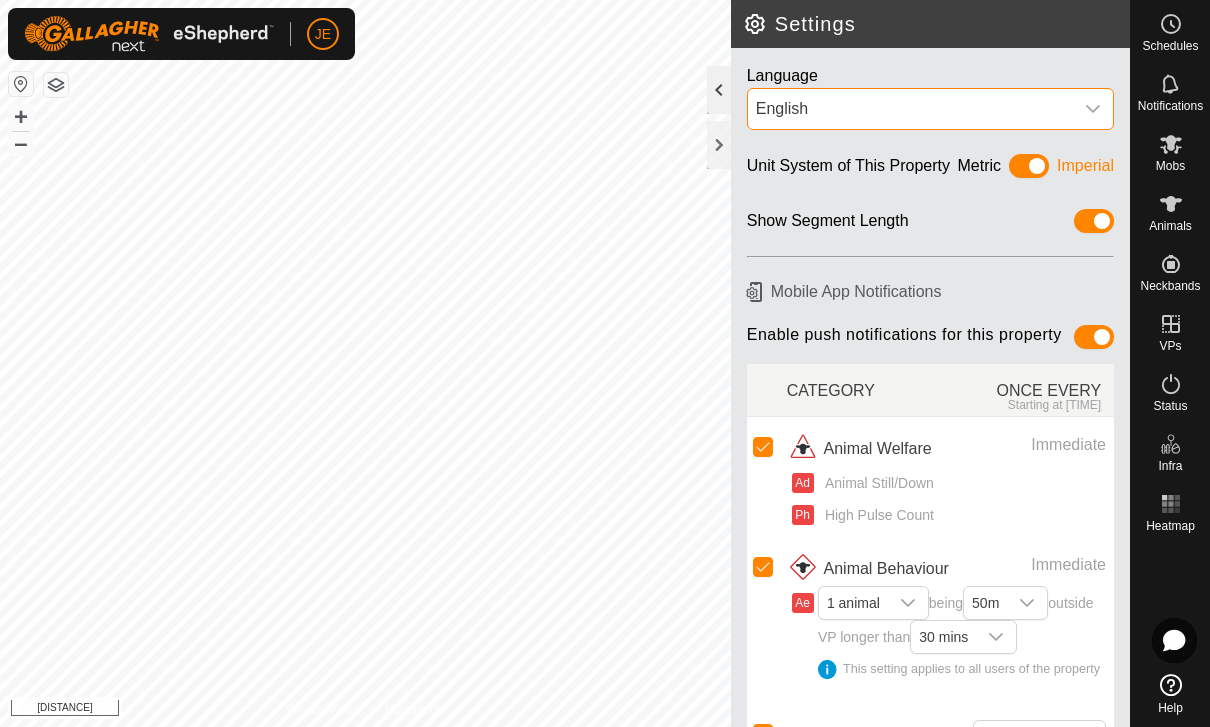 click 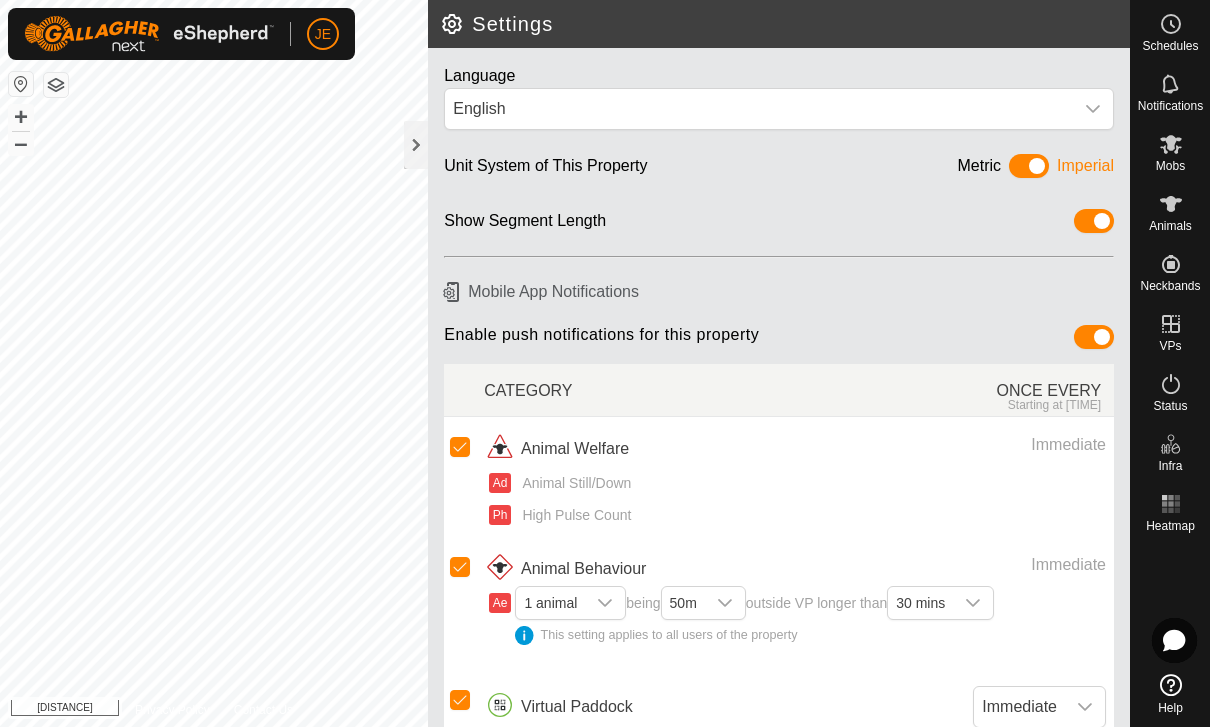 scroll, scrollTop: 0, scrollLeft: 0, axis: both 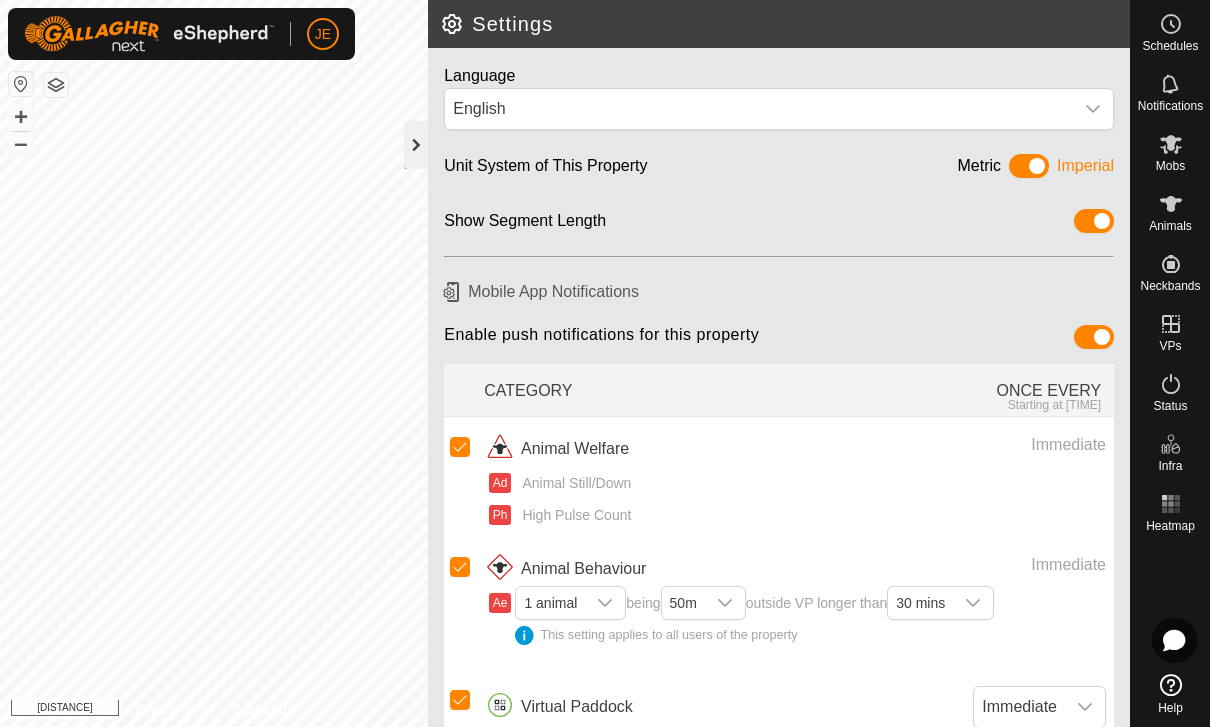 click 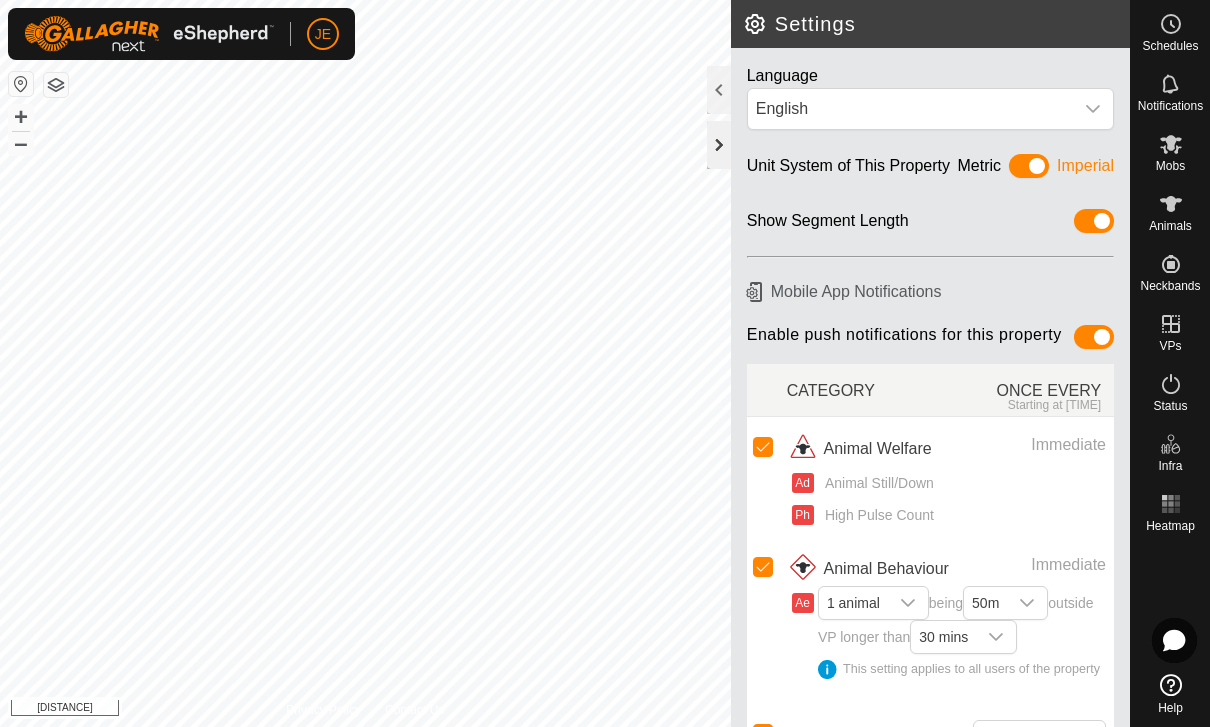 click 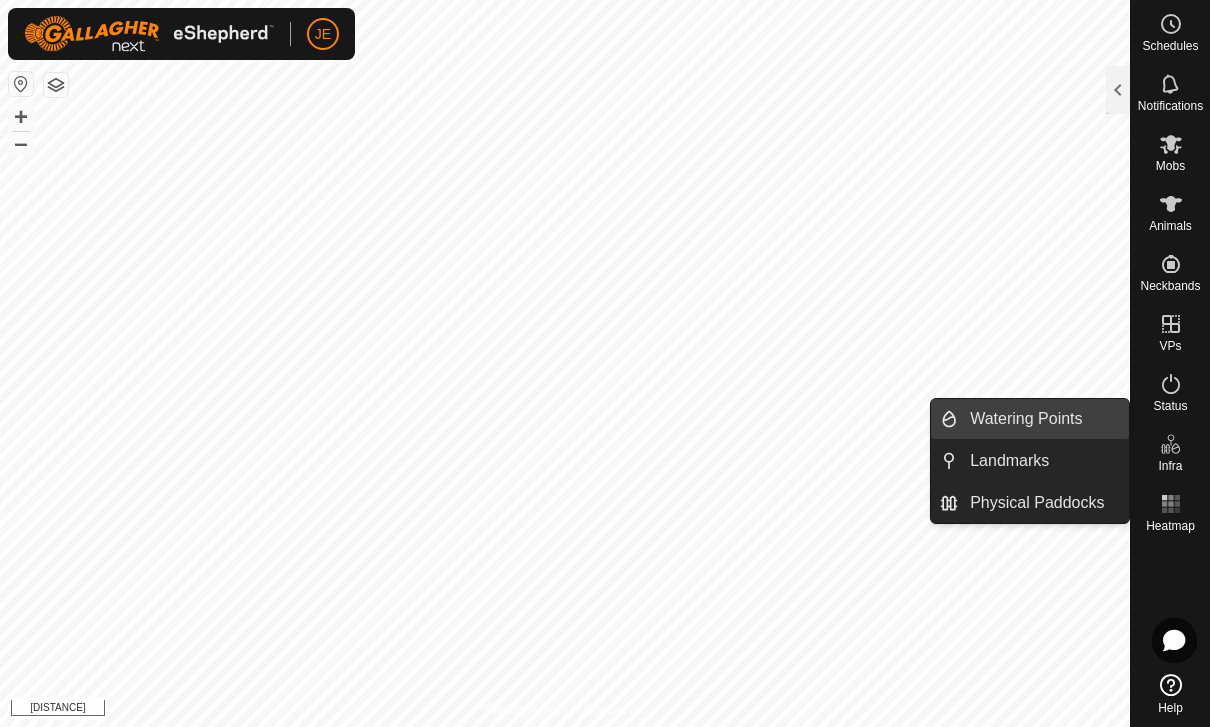 click on "Watering Points" at bounding box center [1026, 419] 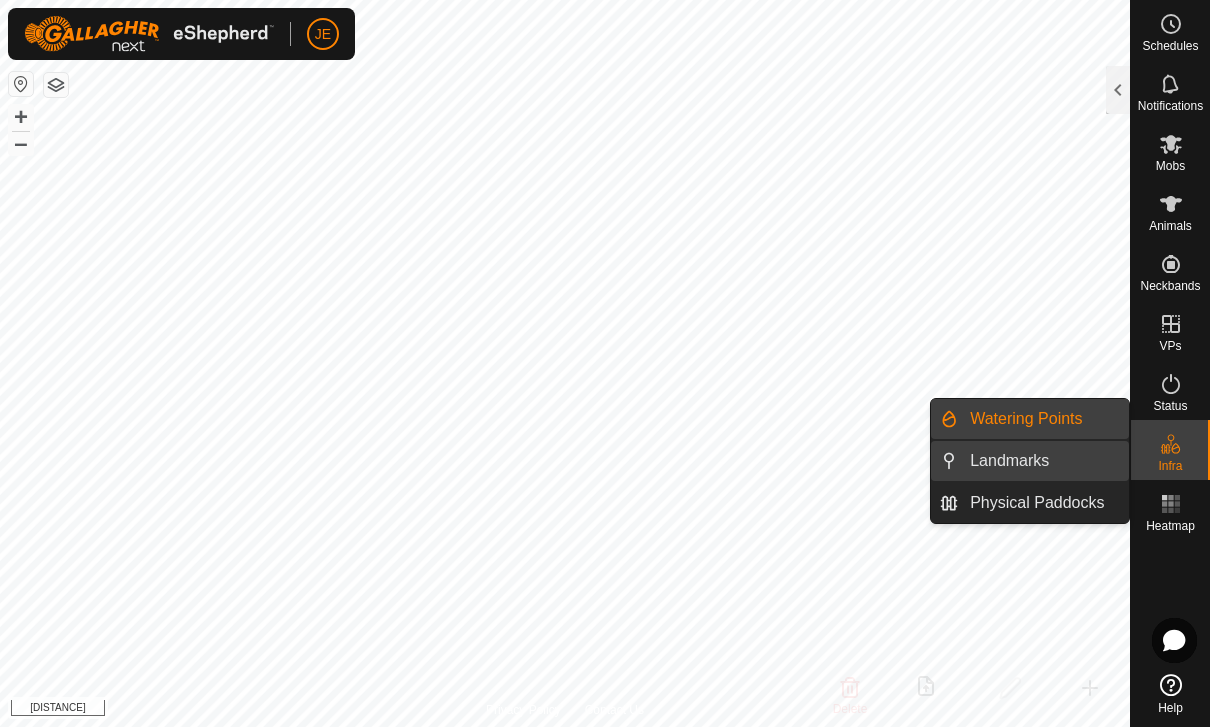 click on "Landmarks" at bounding box center [1043, 461] 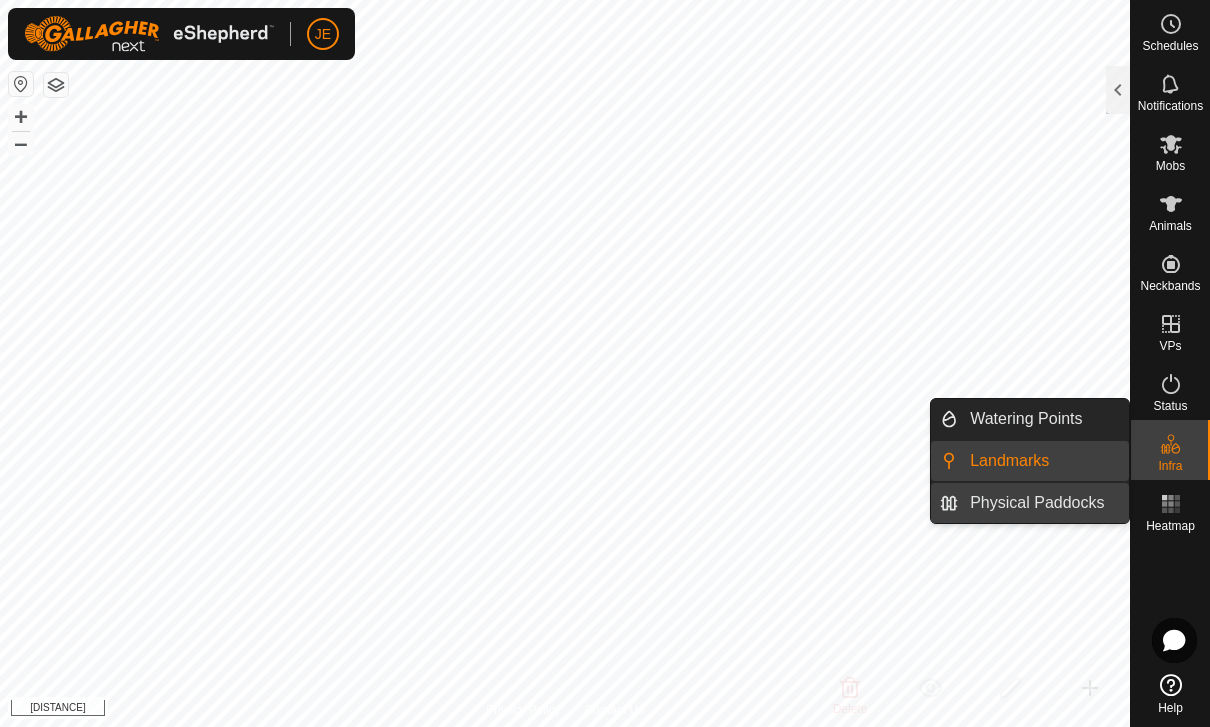 click on "Physical Paddocks" at bounding box center [1037, 503] 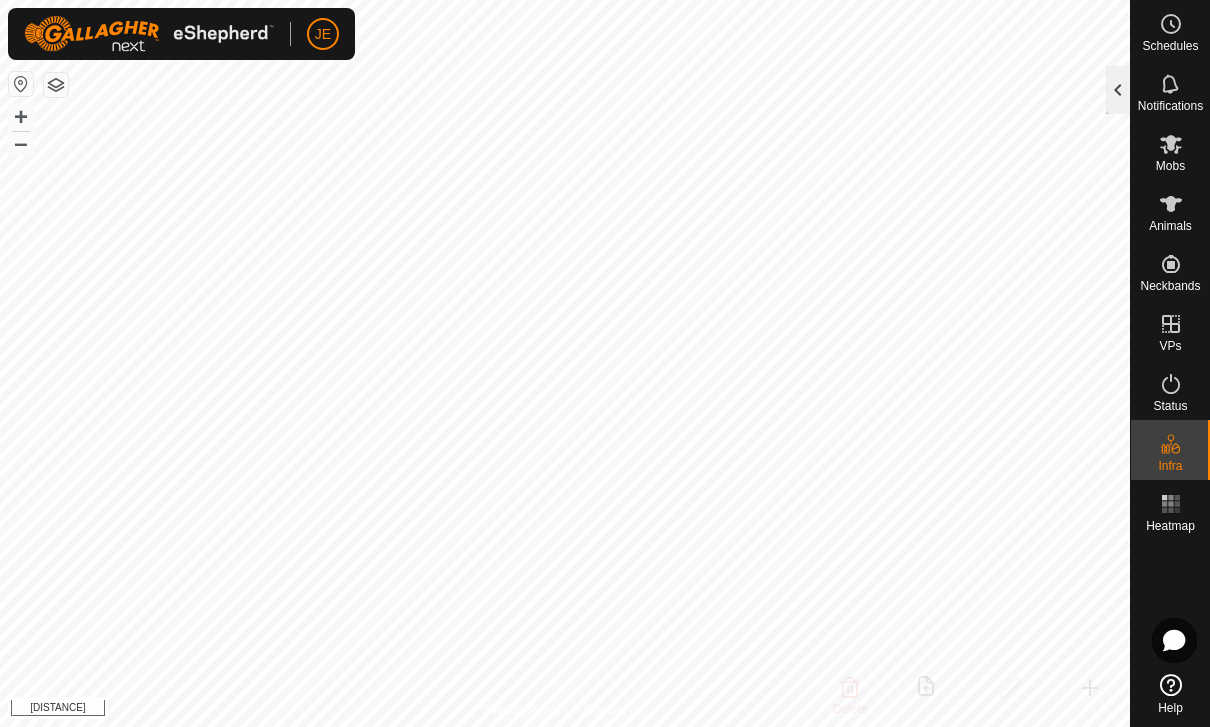 click 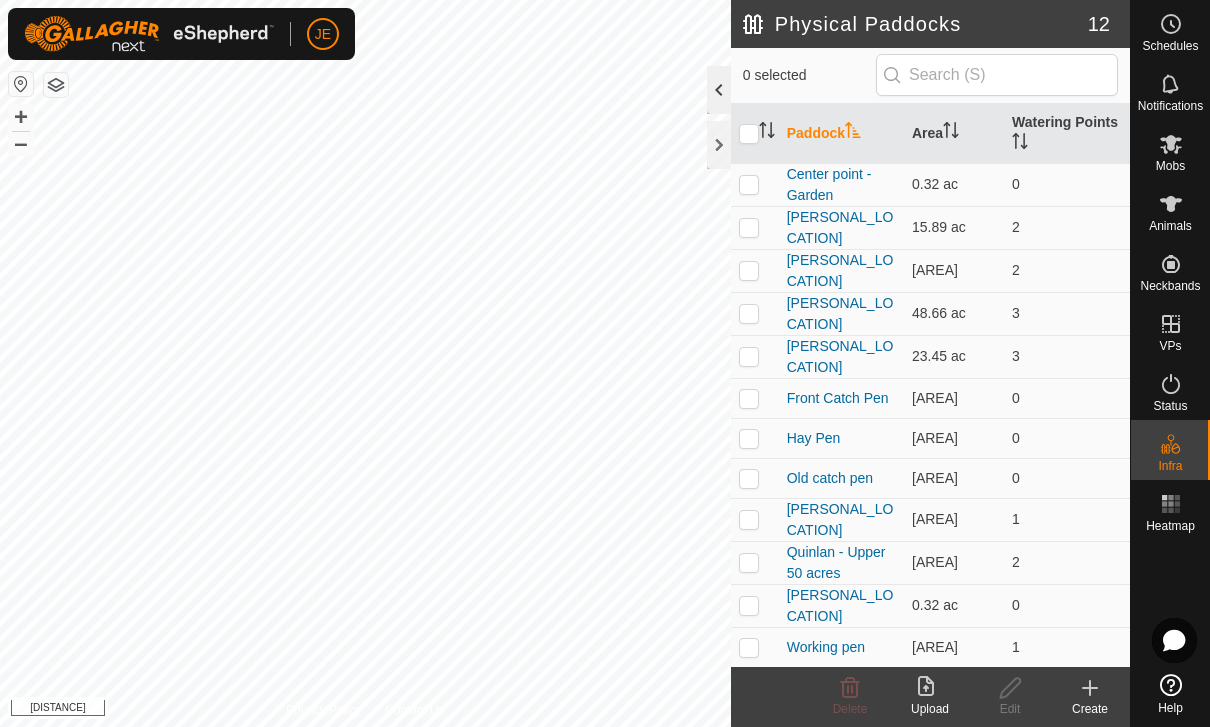 scroll, scrollTop: 0, scrollLeft: 0, axis: both 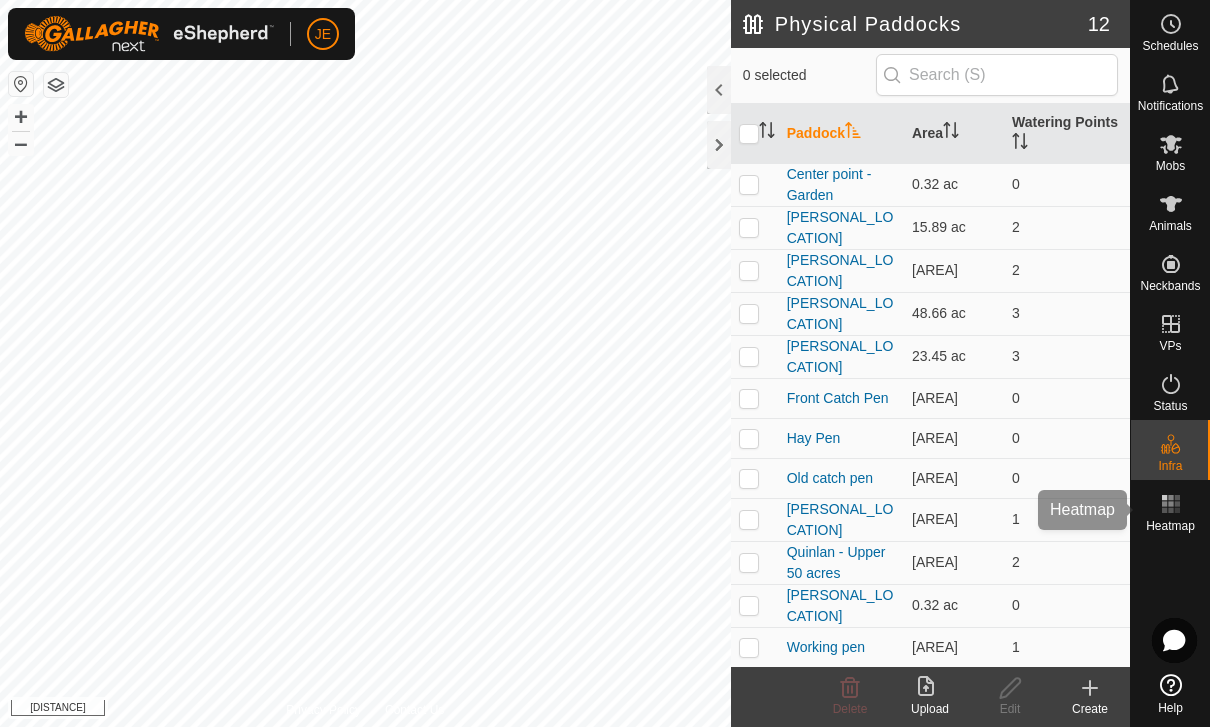 click 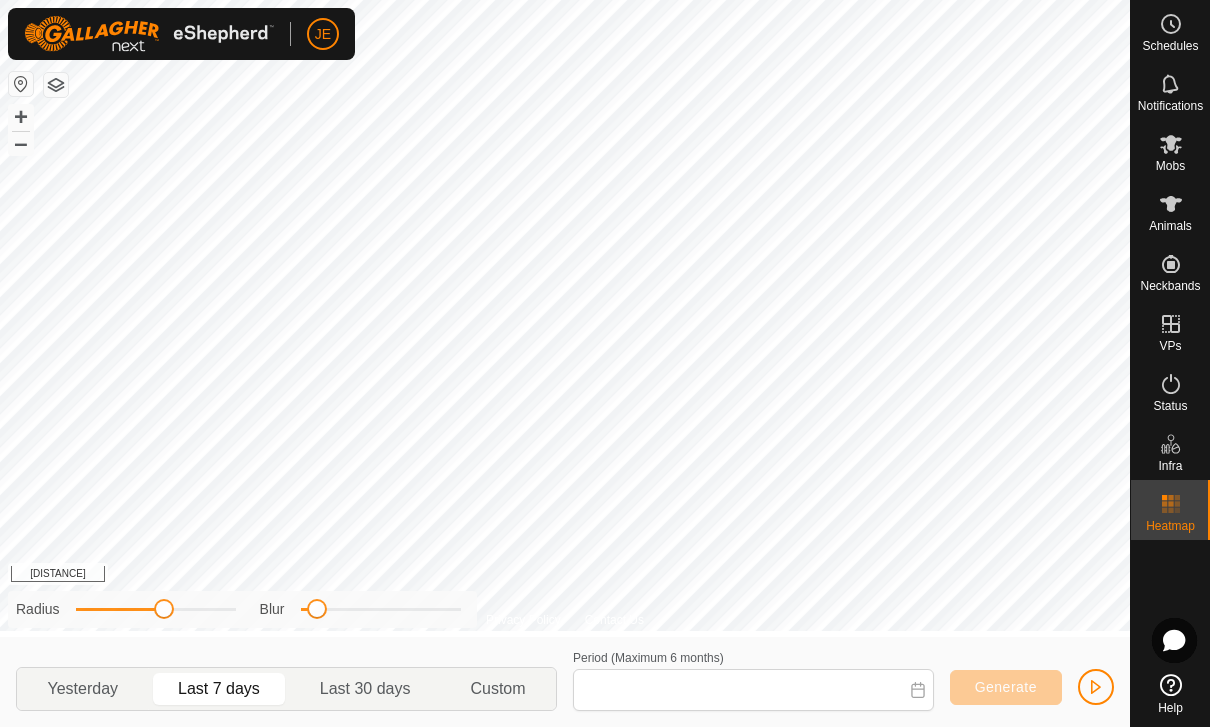 type on "[DATE_RANGE]" 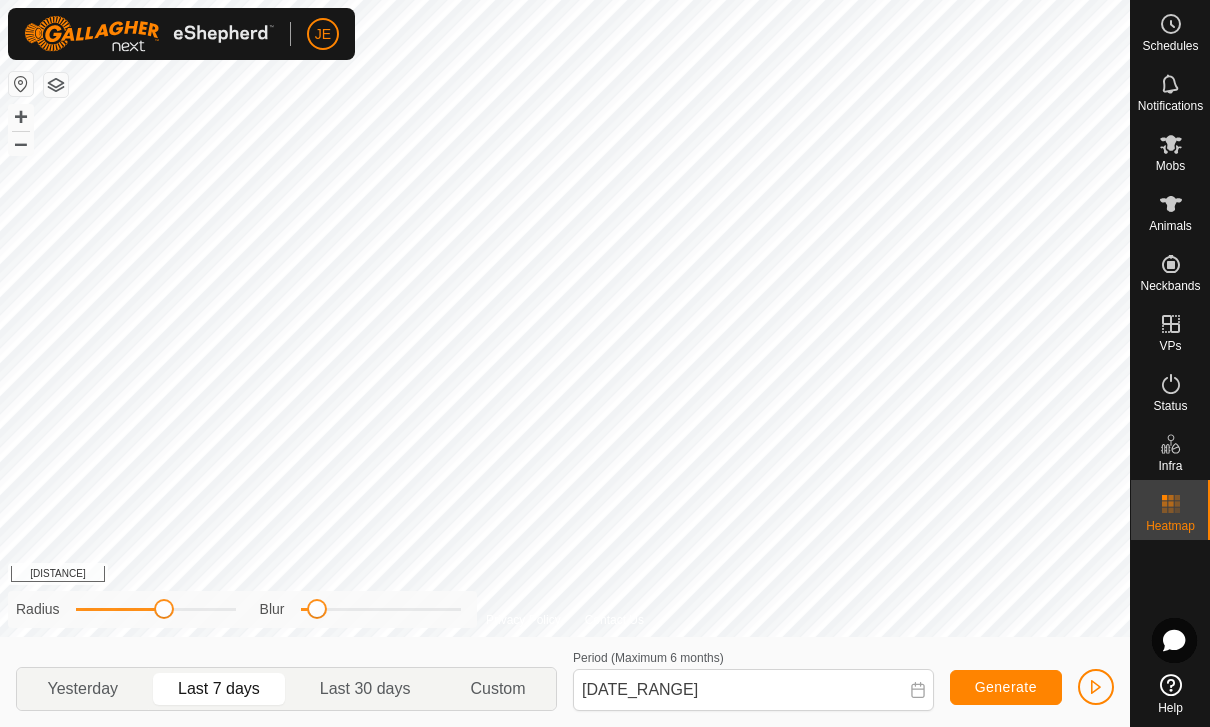 click 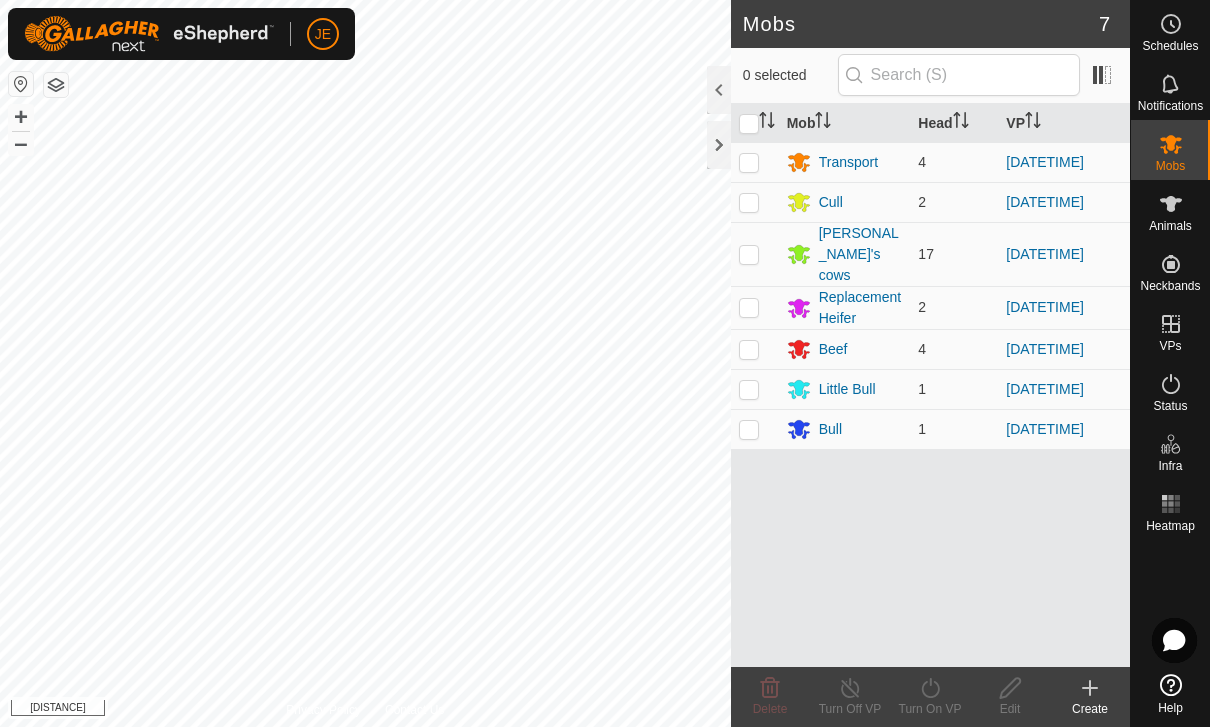 click 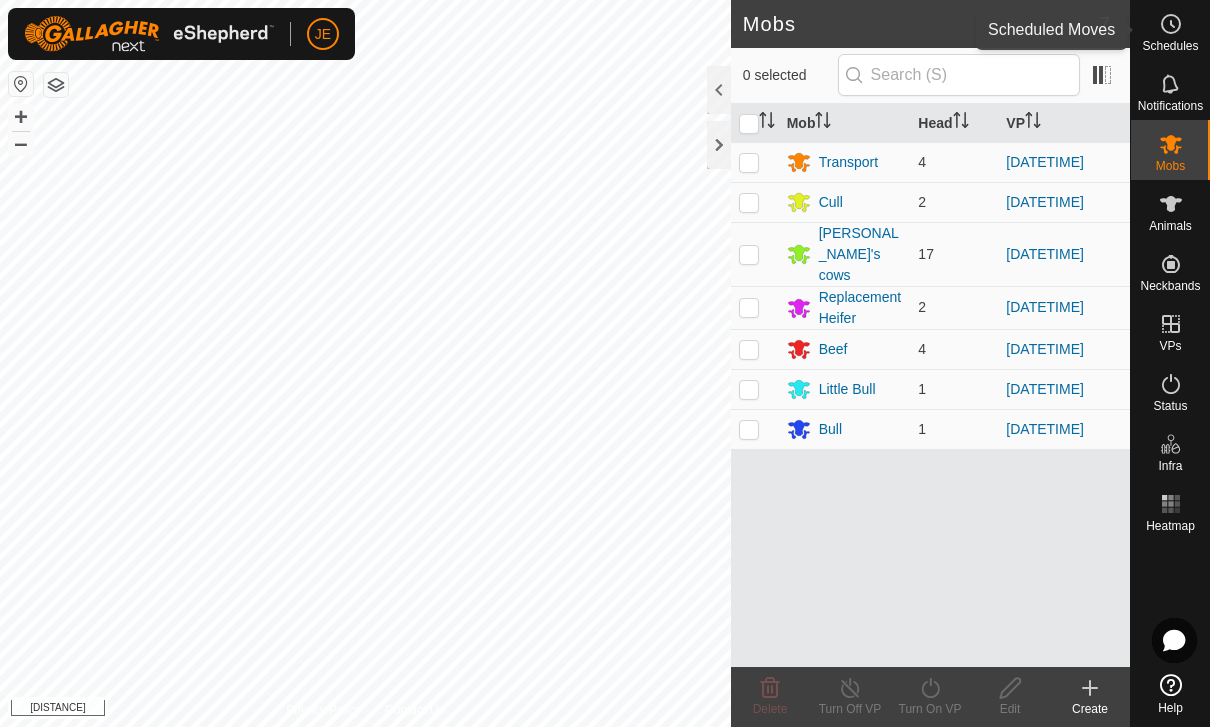 click 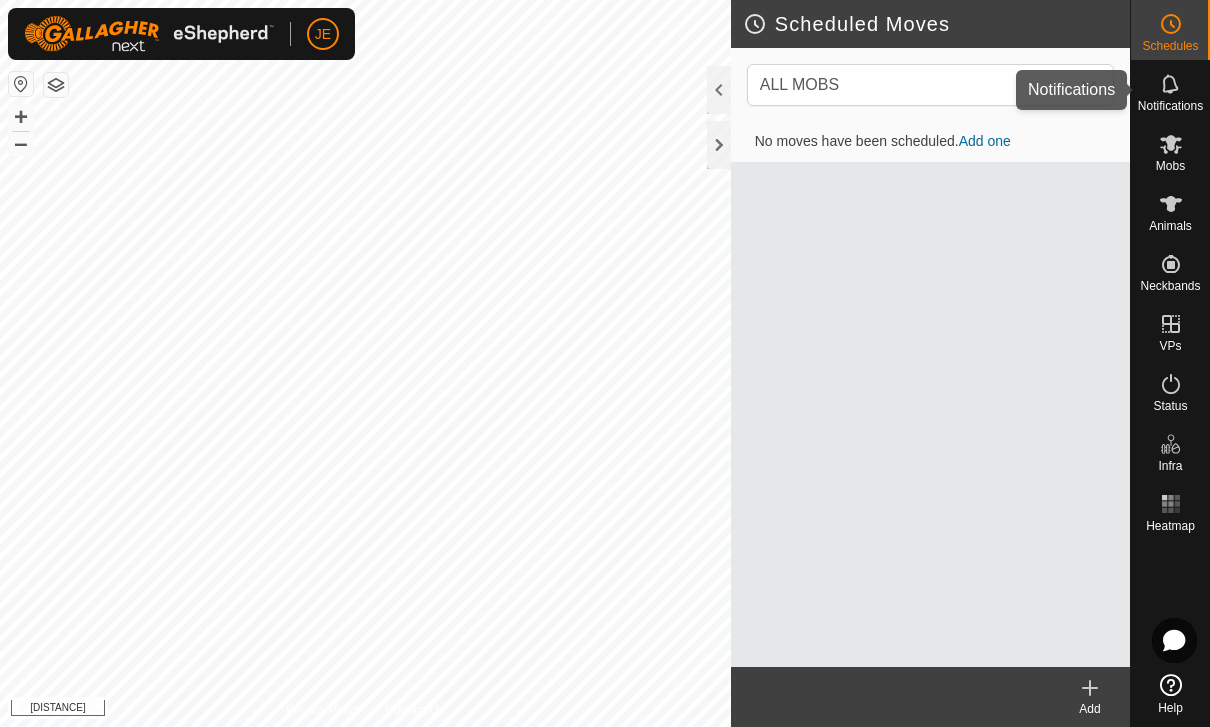 click 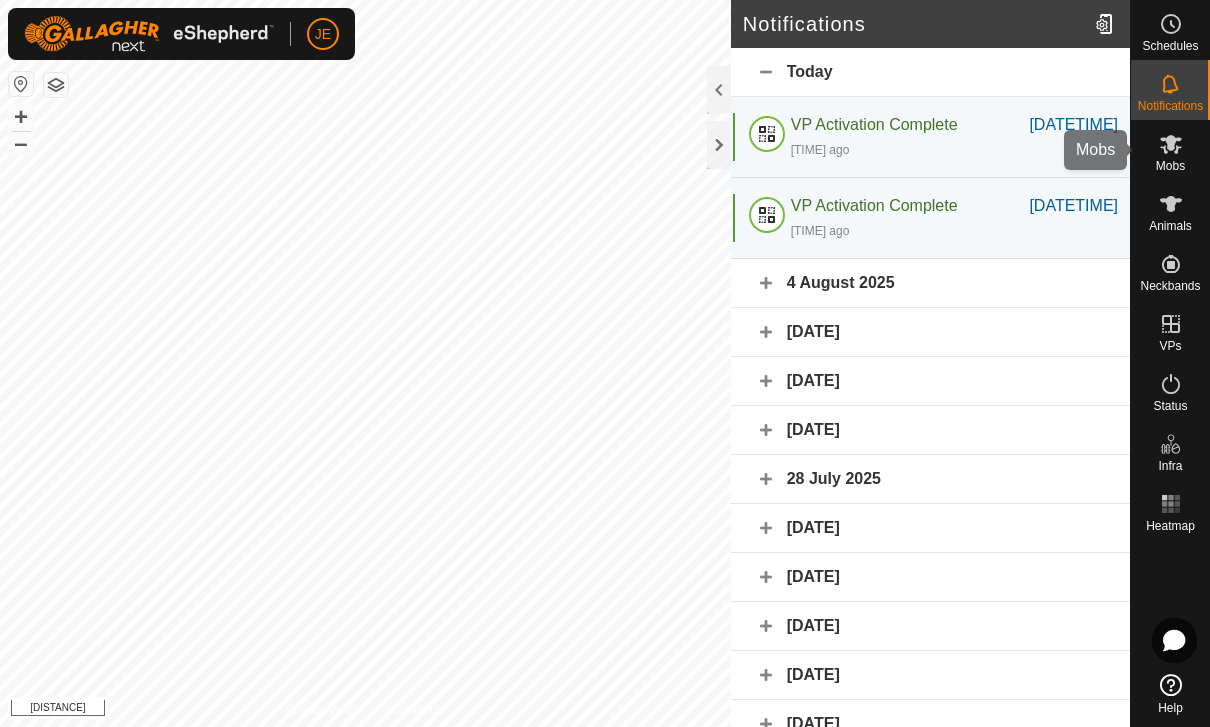 click at bounding box center (1171, 144) 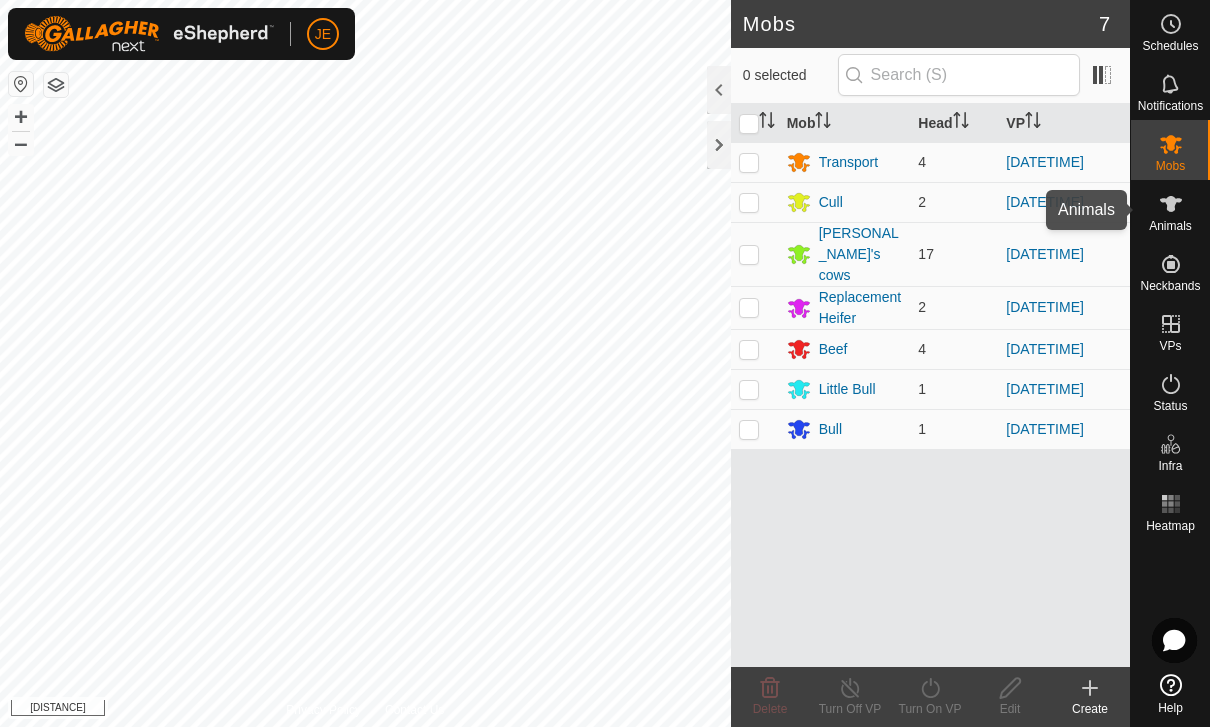 click 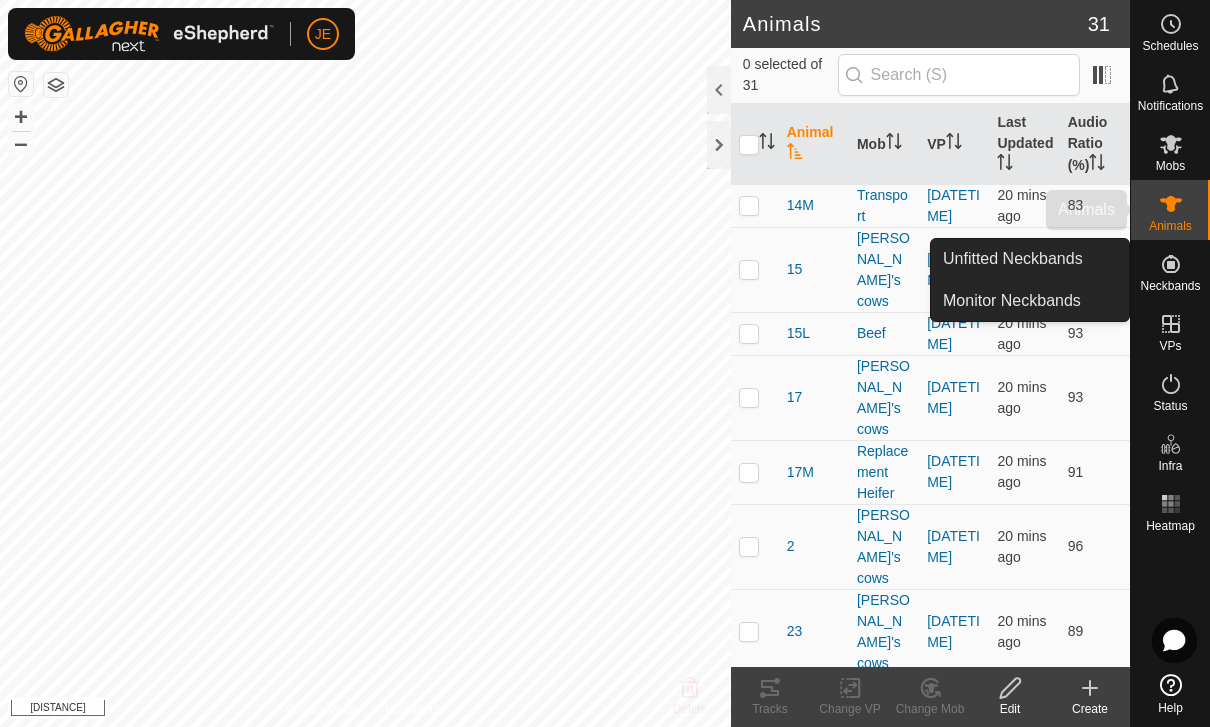 click 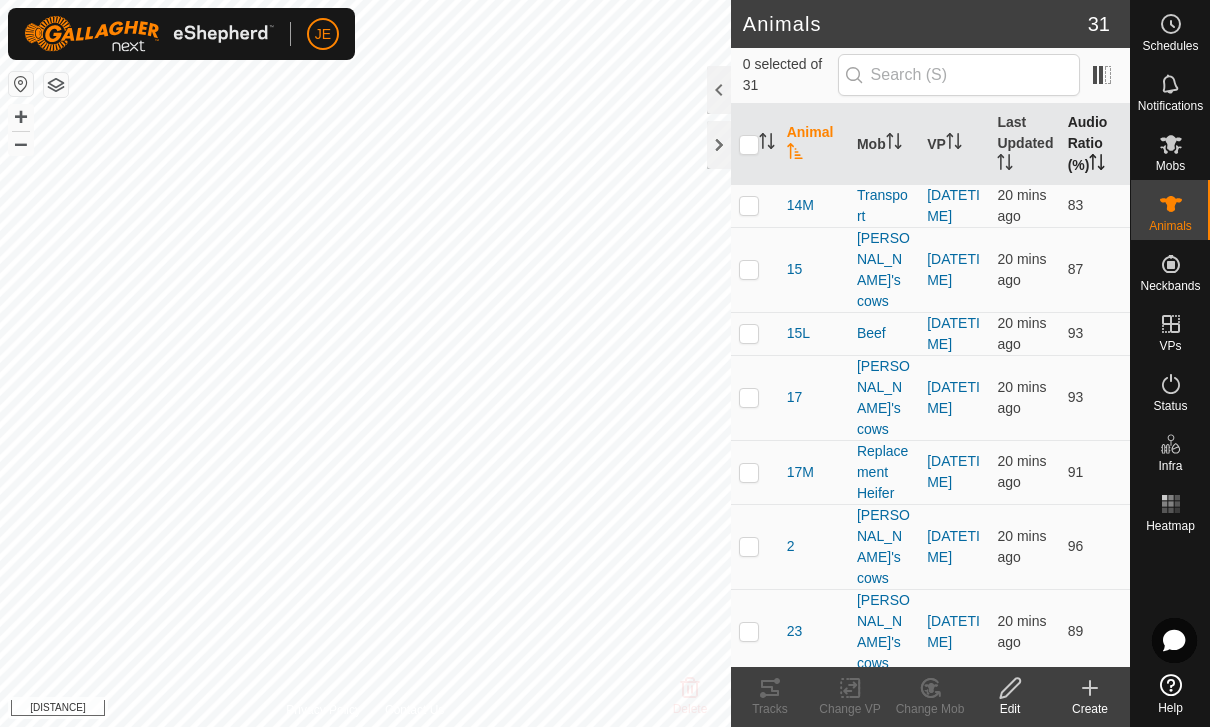 click on "Audio Ratio (%)" at bounding box center [1095, 144] 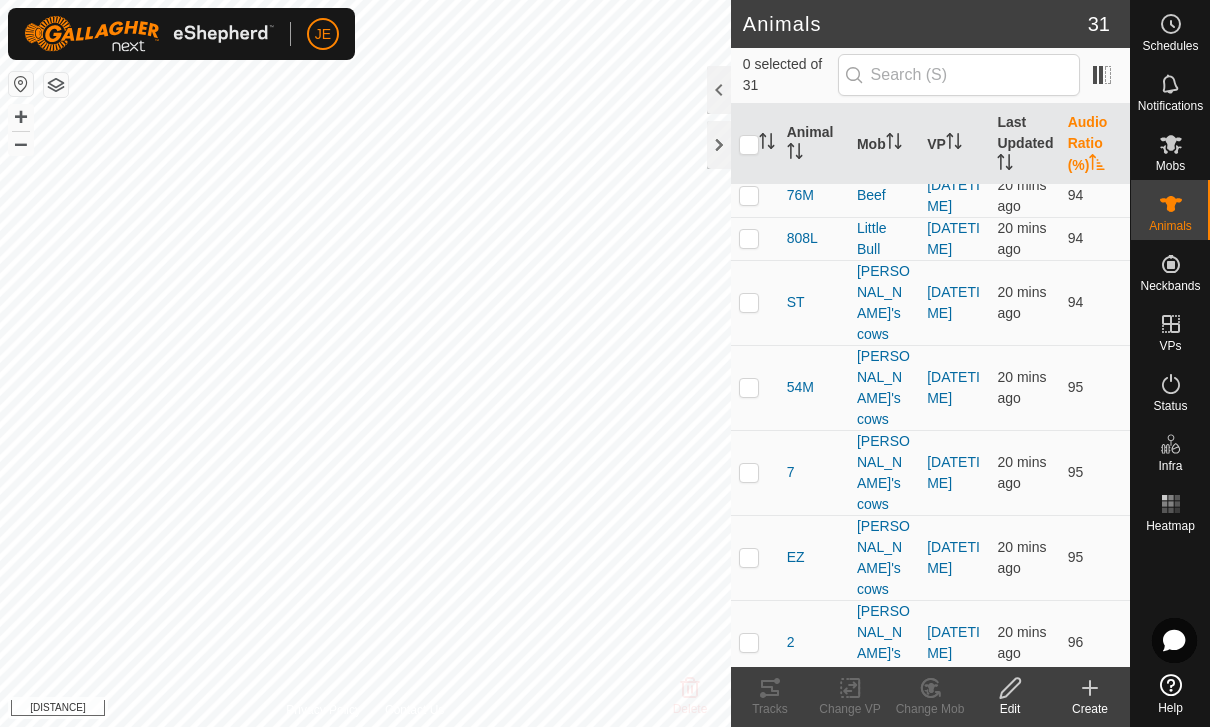 scroll, scrollTop: 1609, scrollLeft: 0, axis: vertical 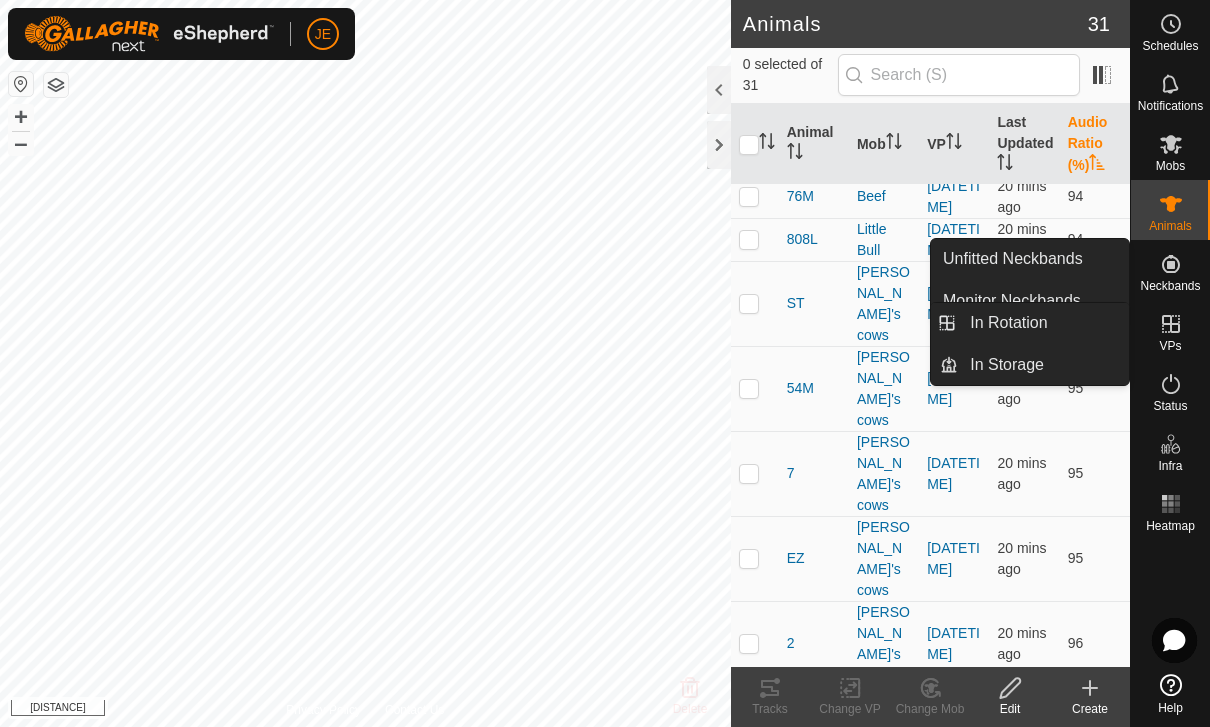 click 